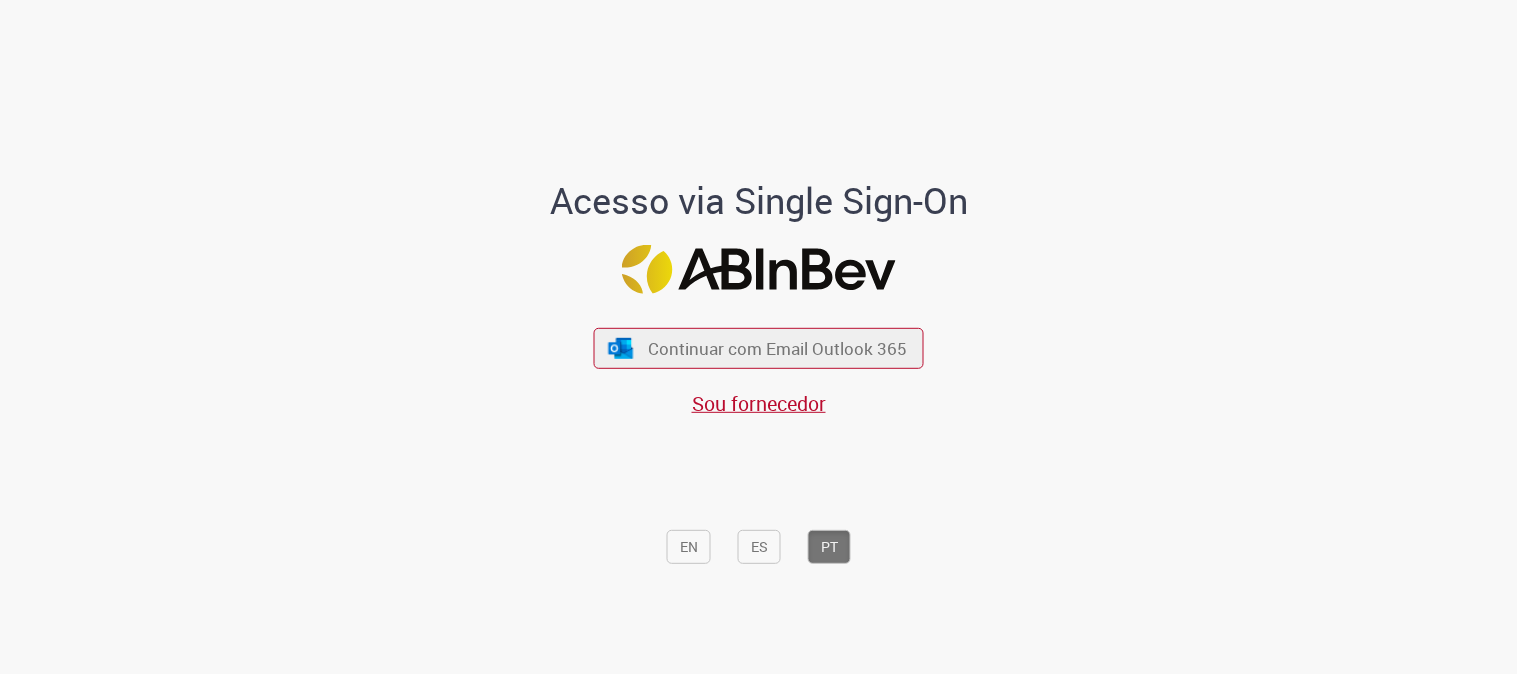 scroll, scrollTop: 0, scrollLeft: 0, axis: both 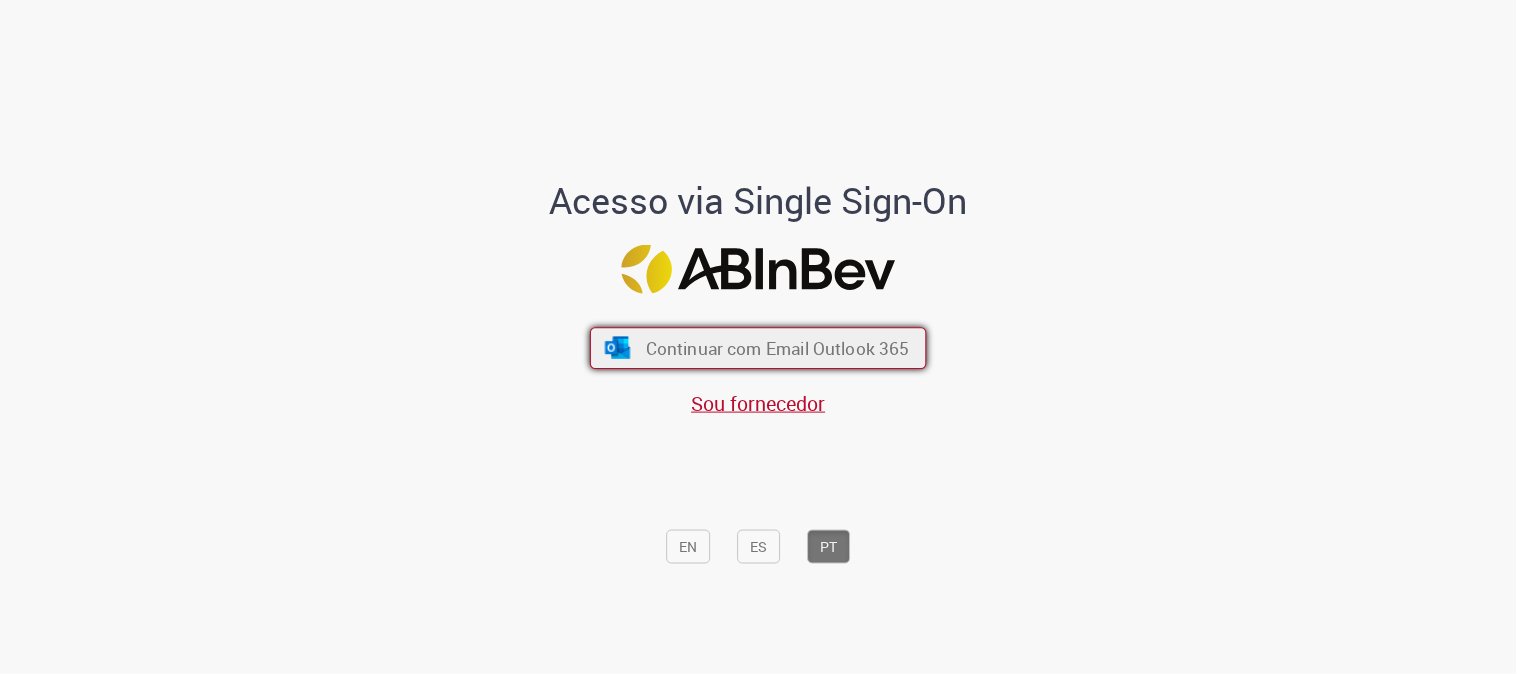 click on "Continuar com Email Outlook 365" at bounding box center (778, 348) 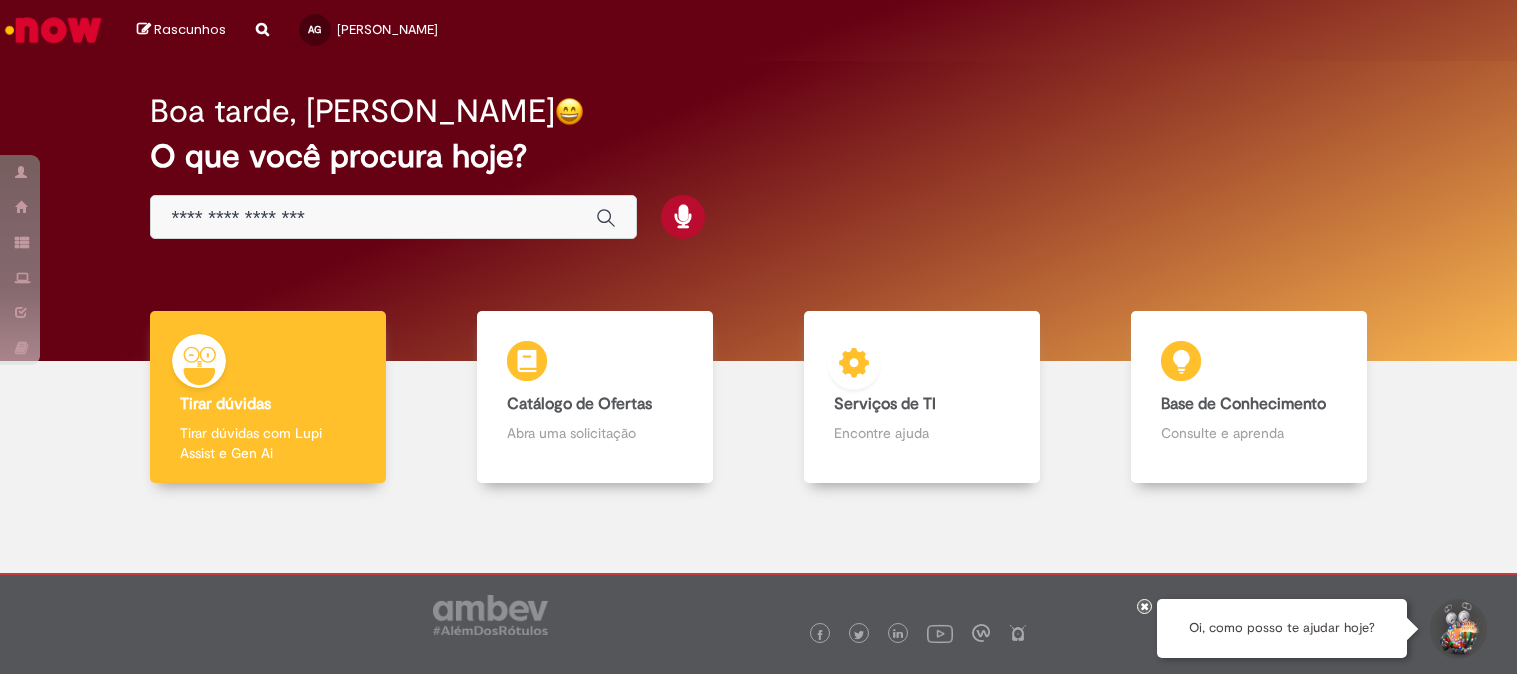 scroll, scrollTop: 0, scrollLeft: 0, axis: both 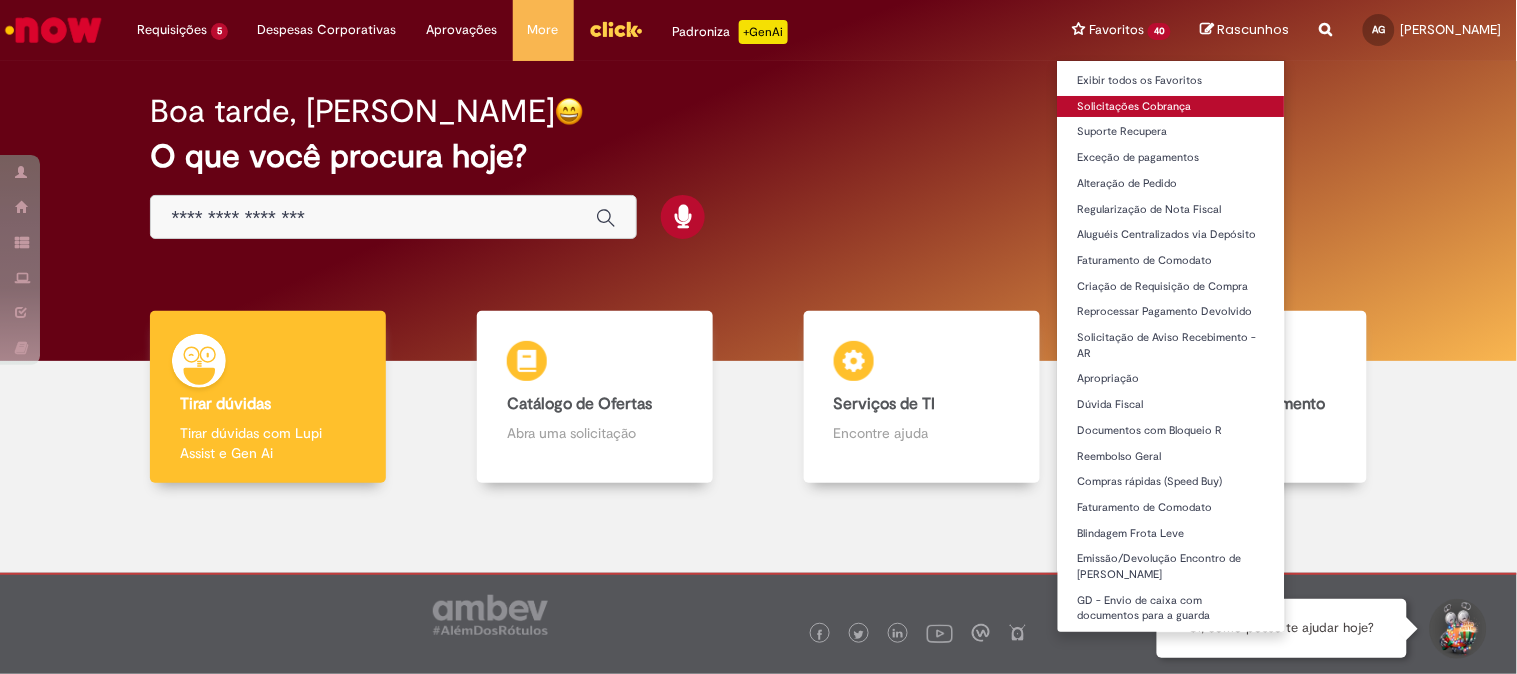 click on "Solicitações Cobrança" at bounding box center (1171, 107) 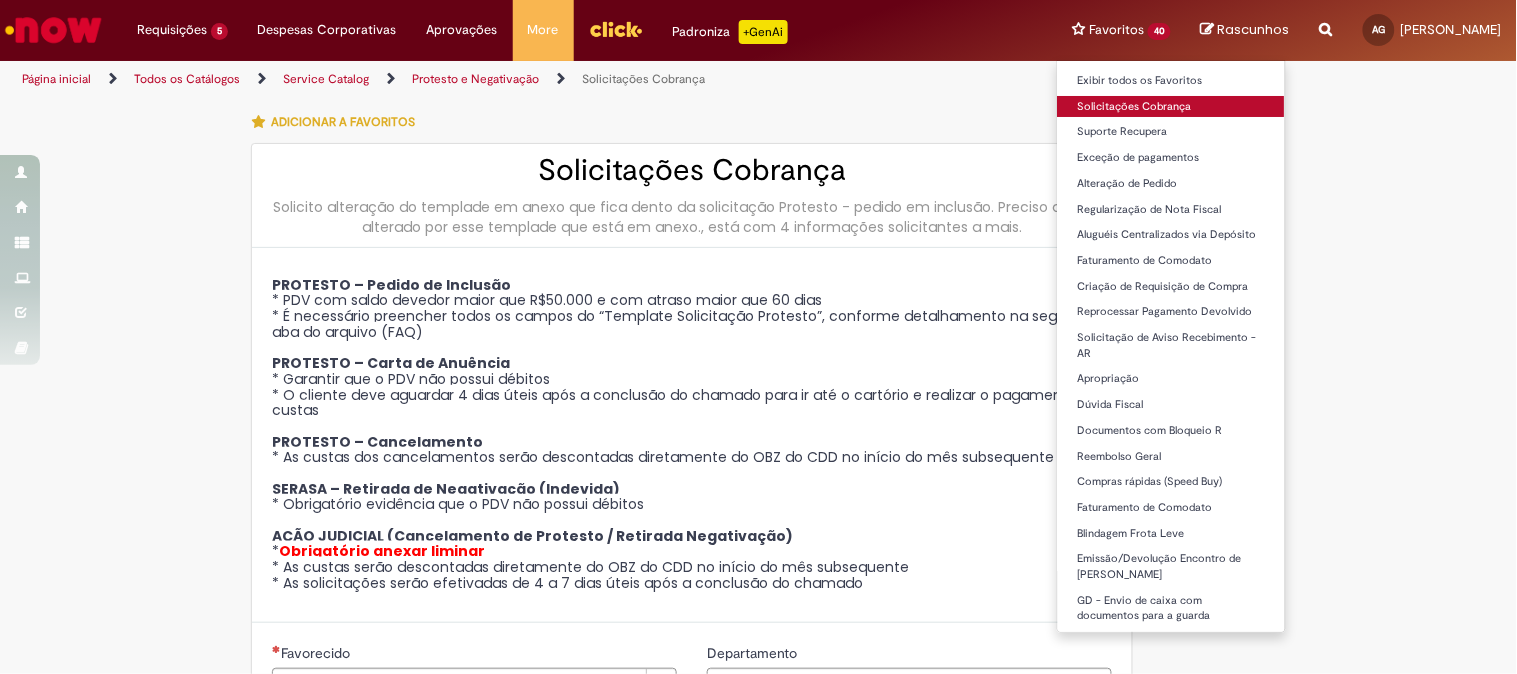 type on "********" 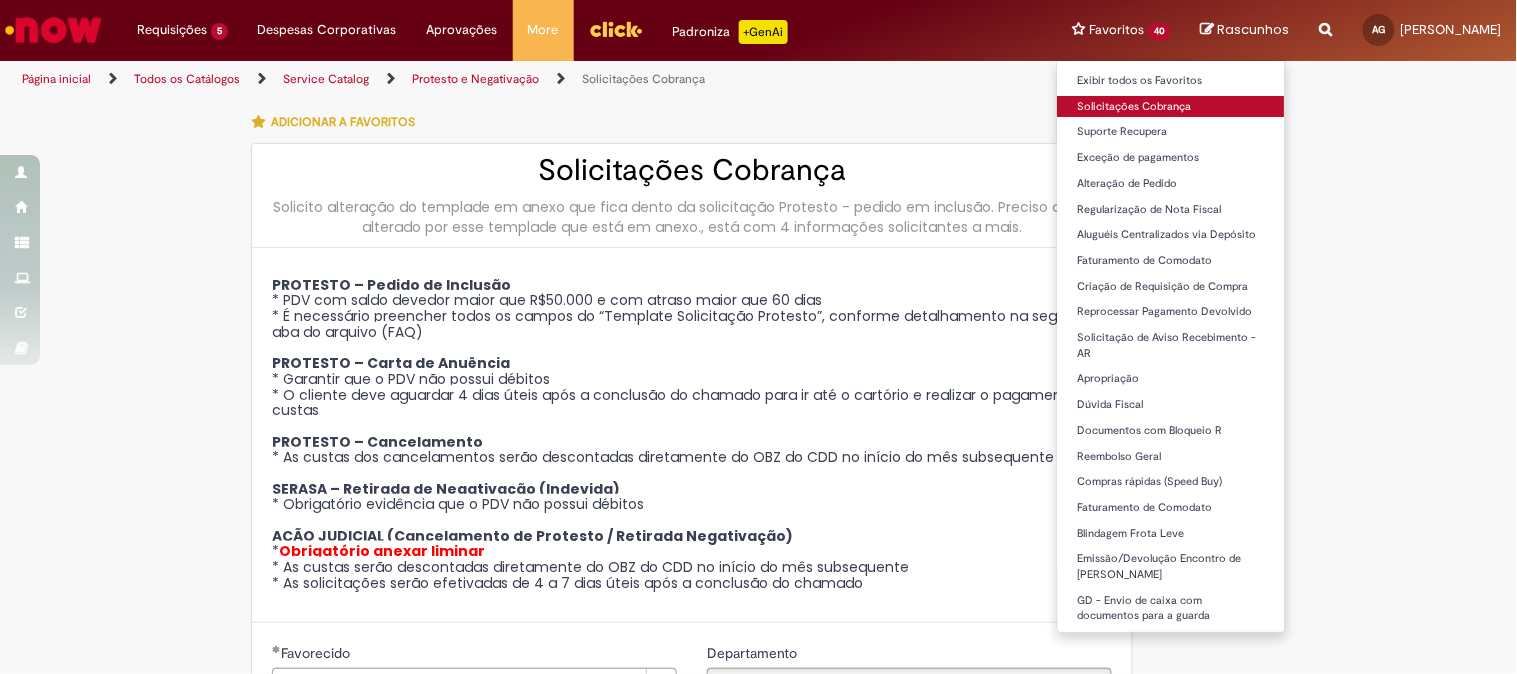 type on "**********" 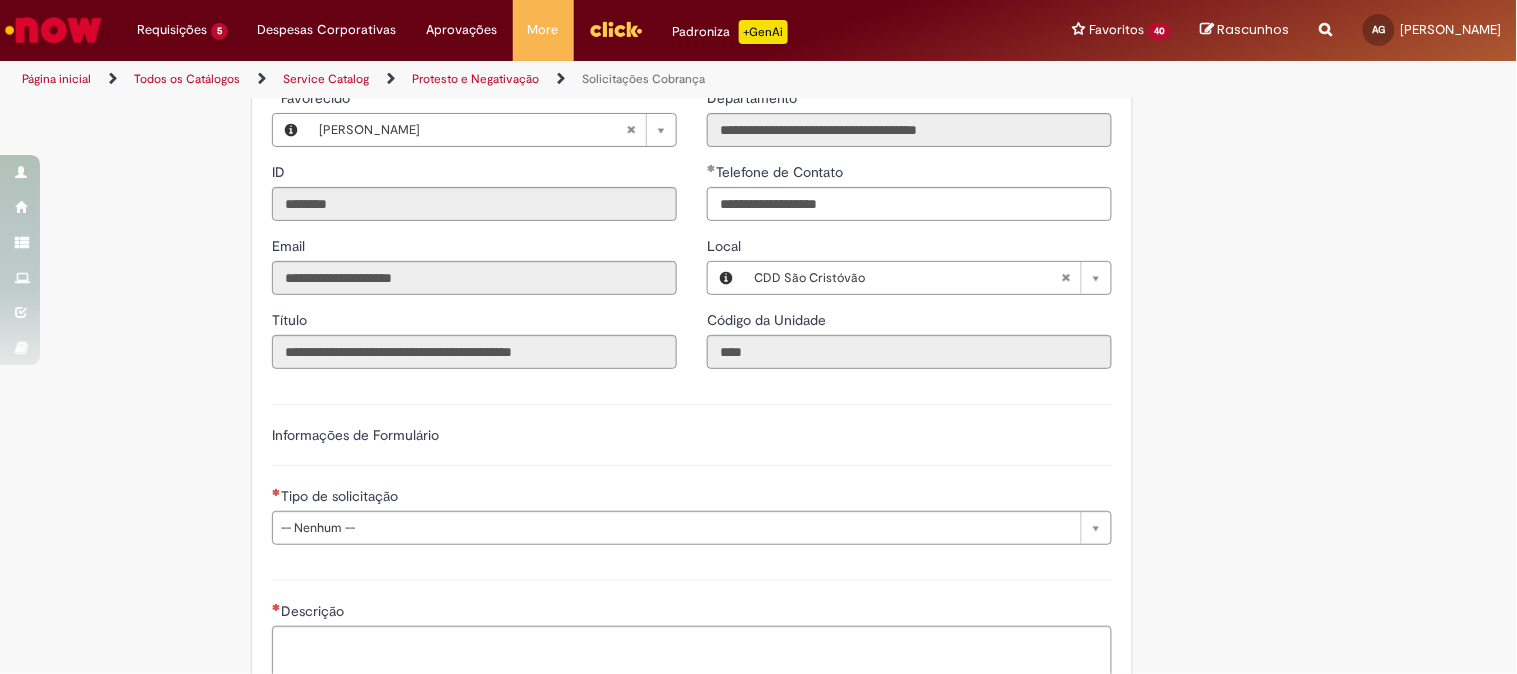 scroll, scrollTop: 888, scrollLeft: 0, axis: vertical 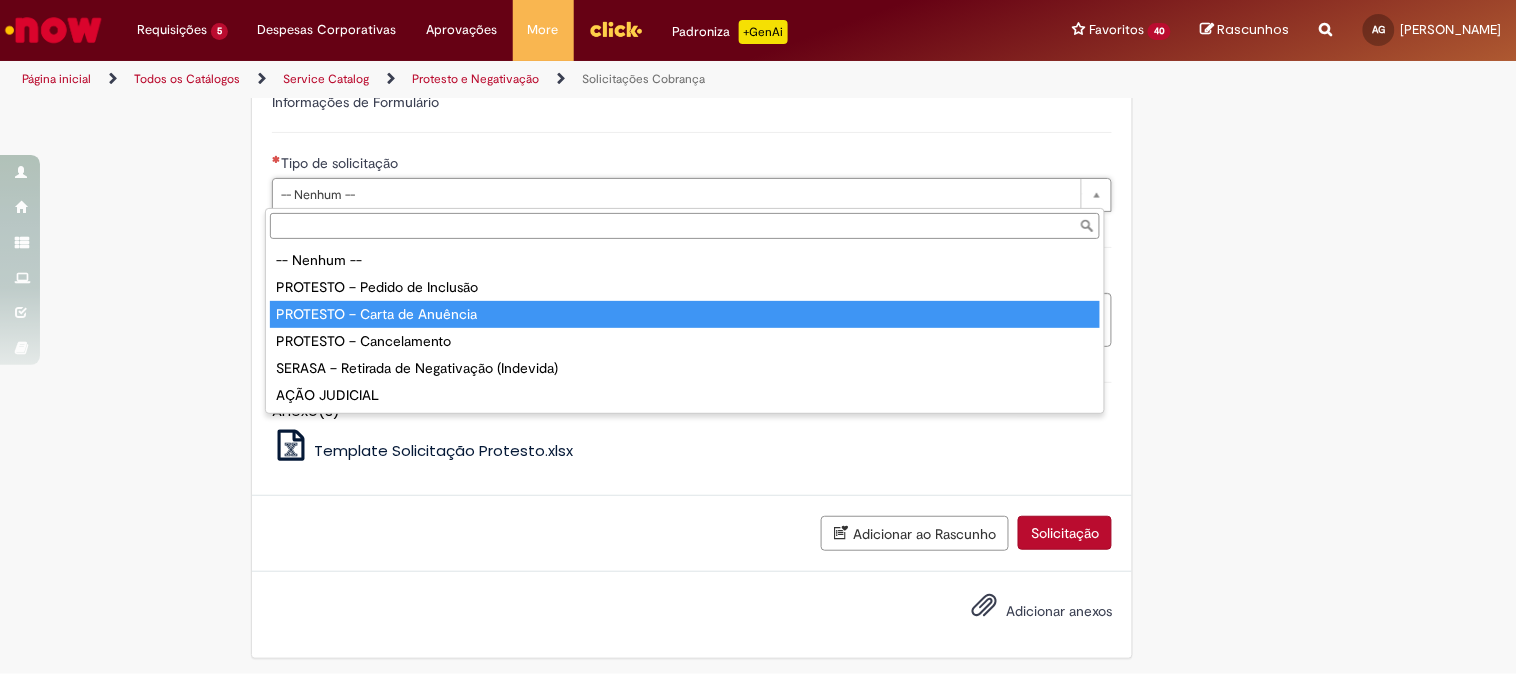 type on "**********" 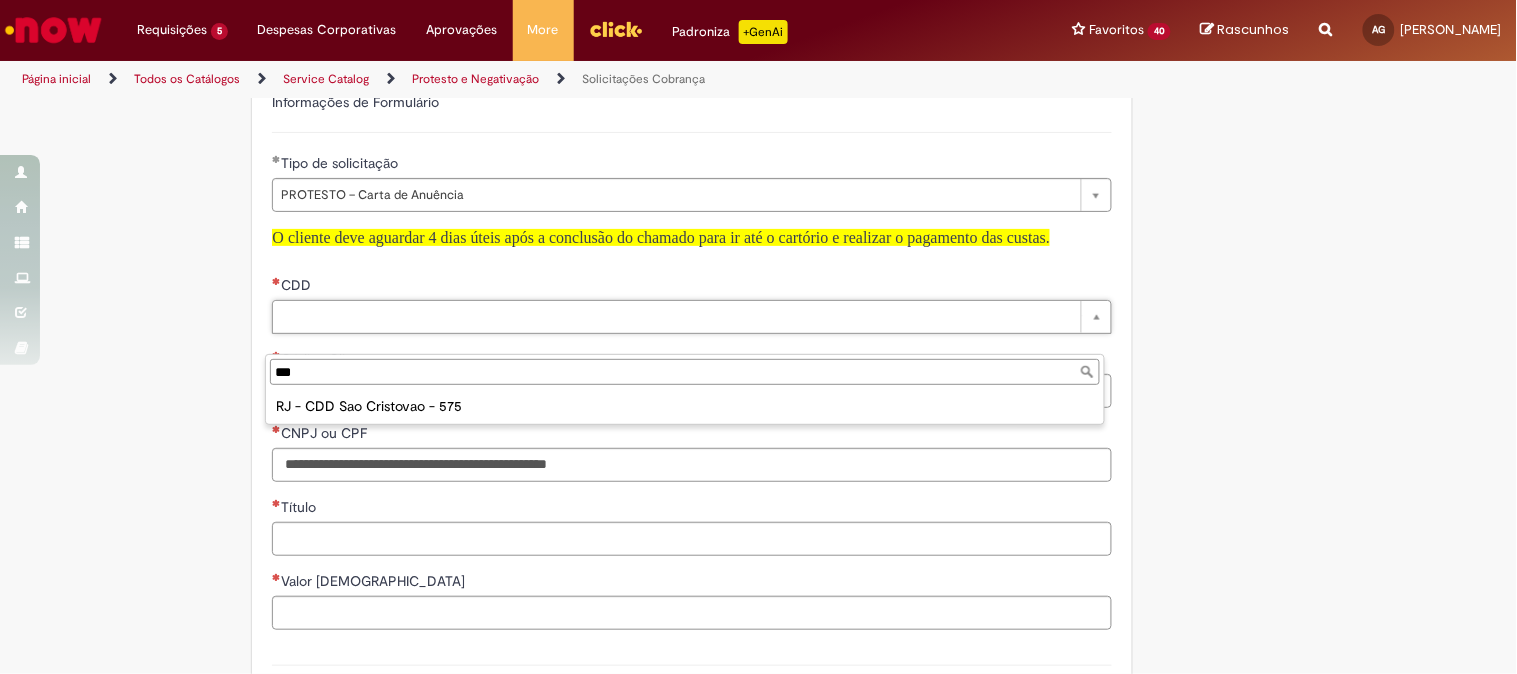type on "***" 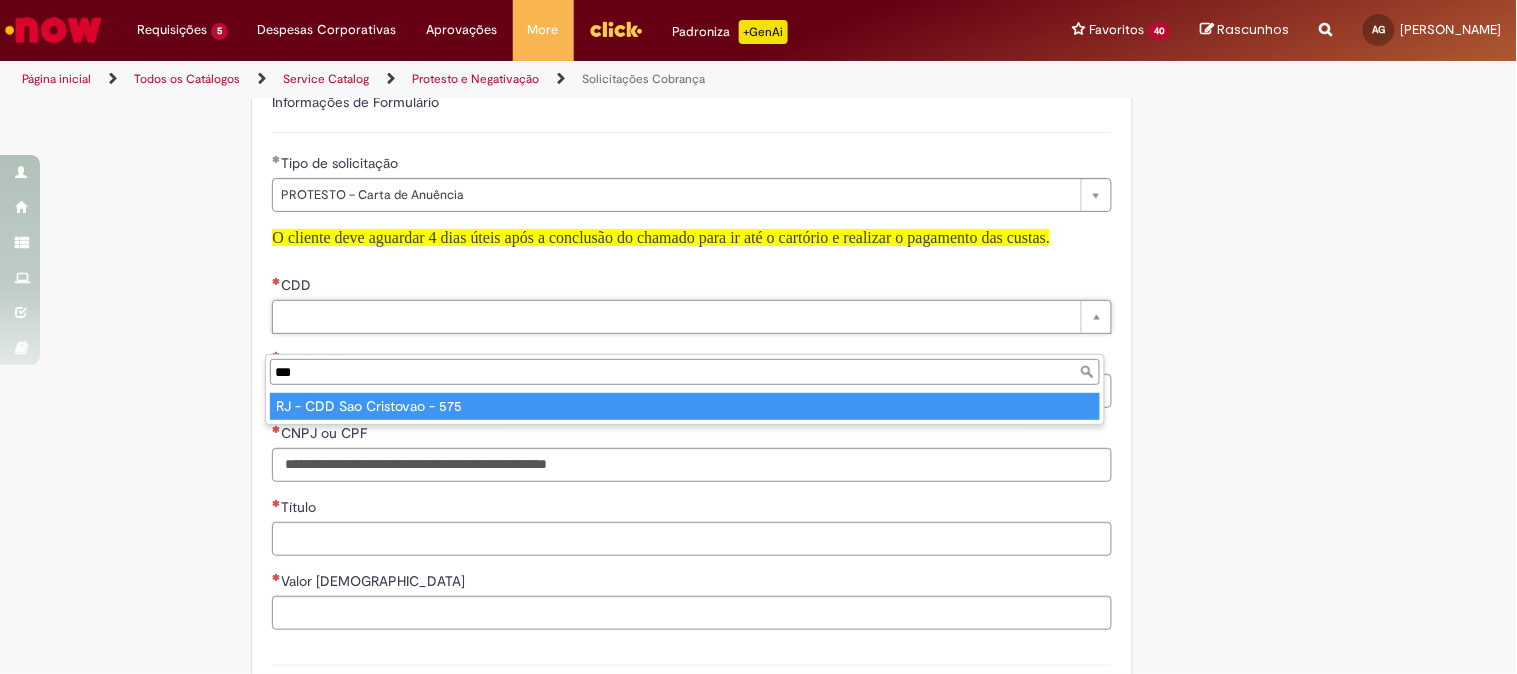 type on "**********" 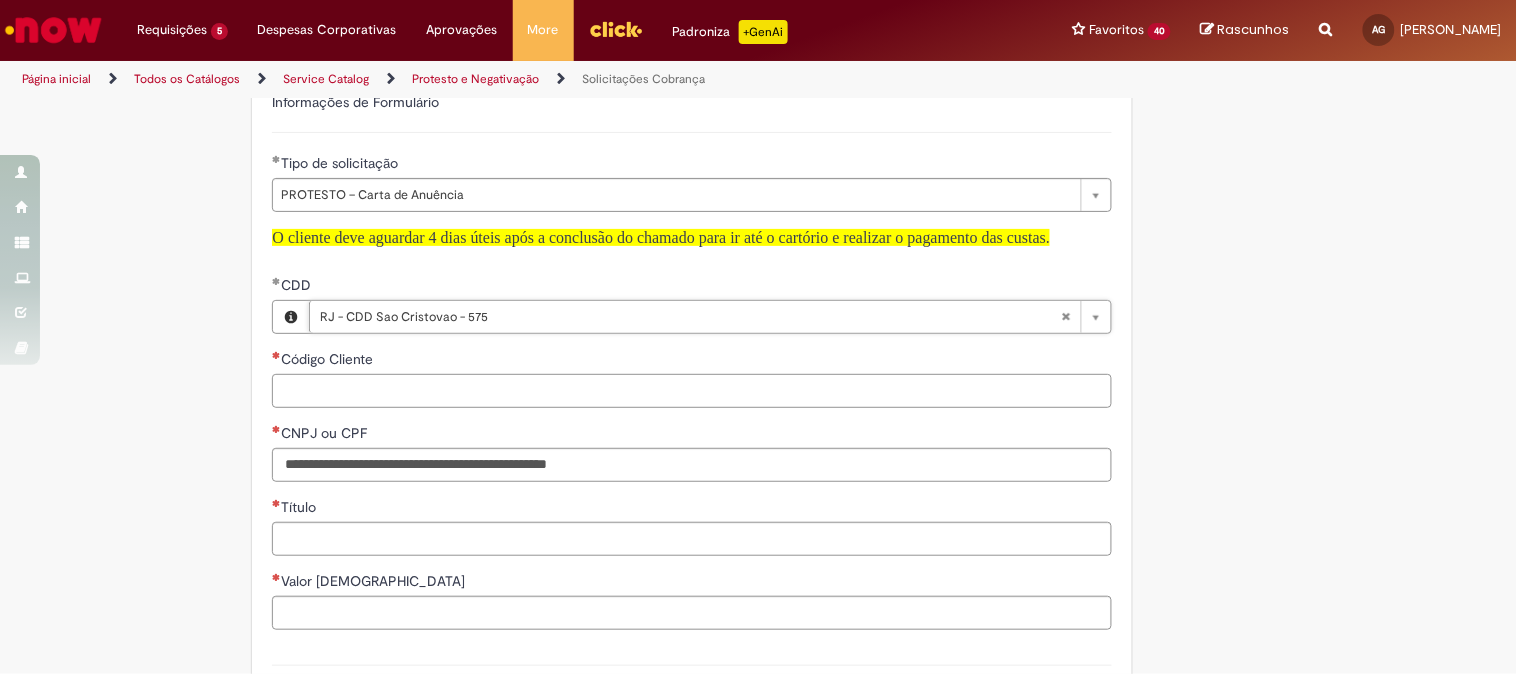 click on "Código Cliente" at bounding box center [692, 391] 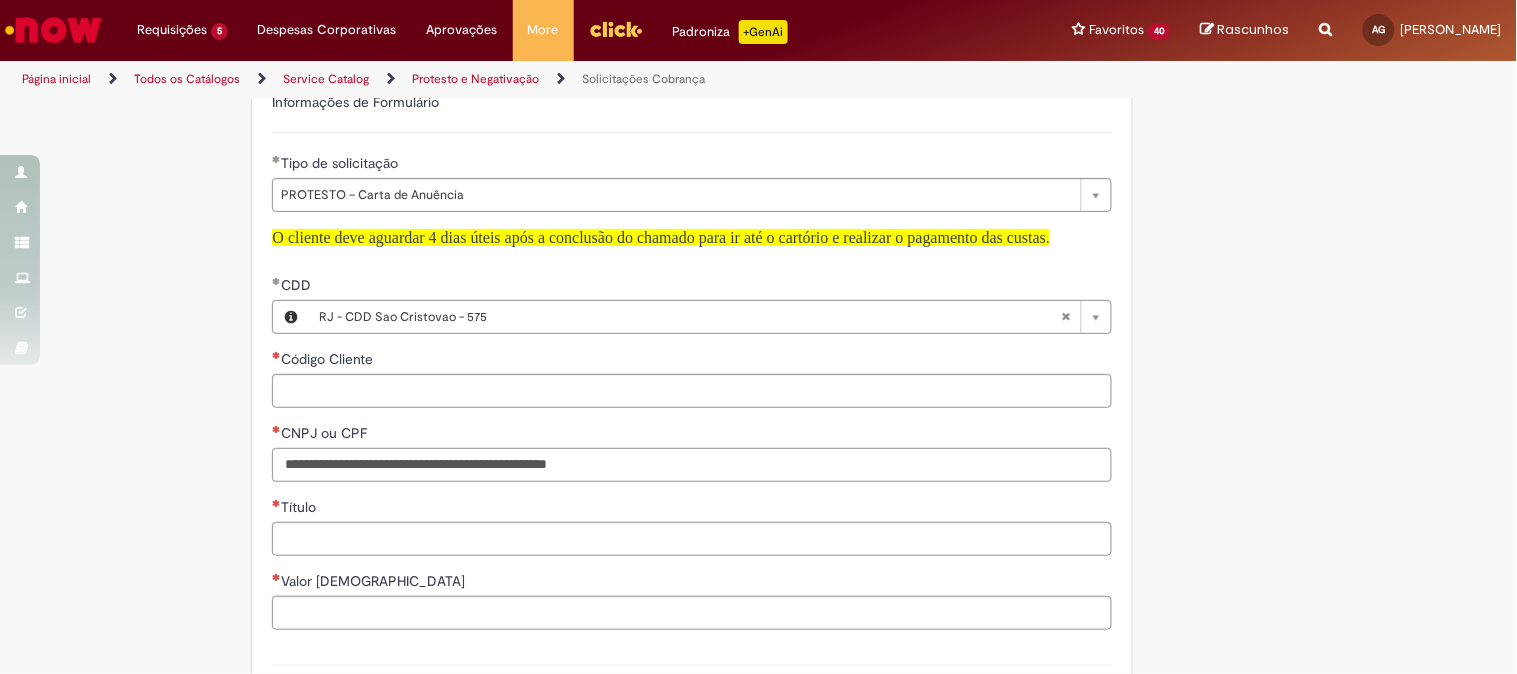 click on "CNPJ ou CPF" at bounding box center (692, 465) 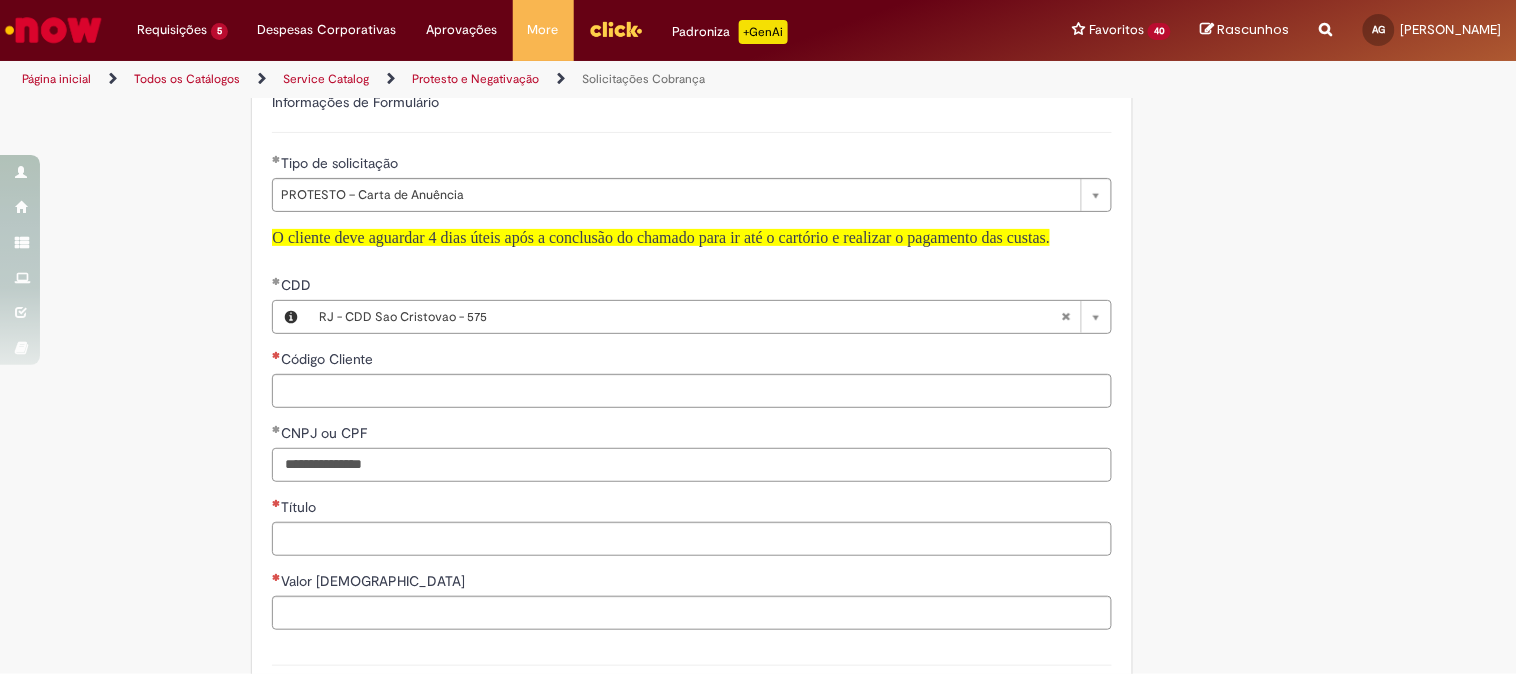 type on "**********" 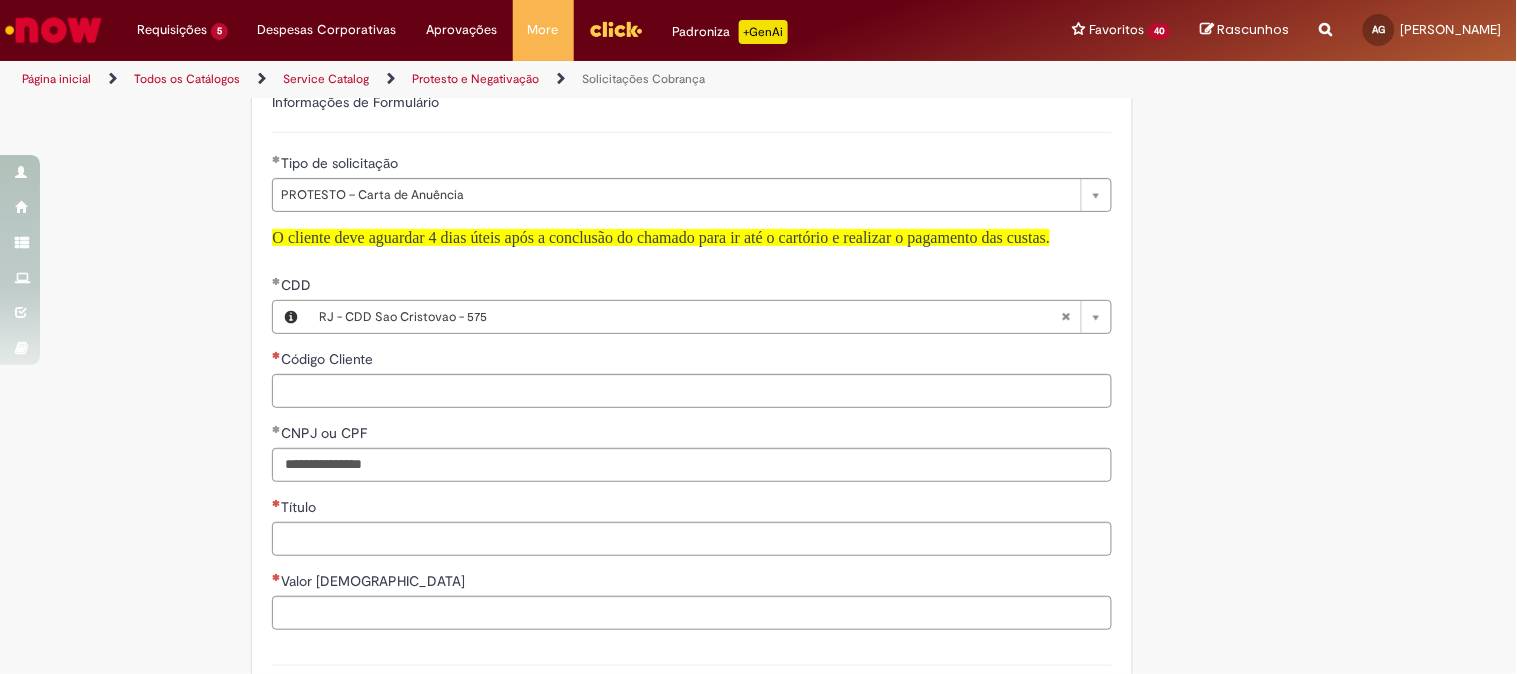 type 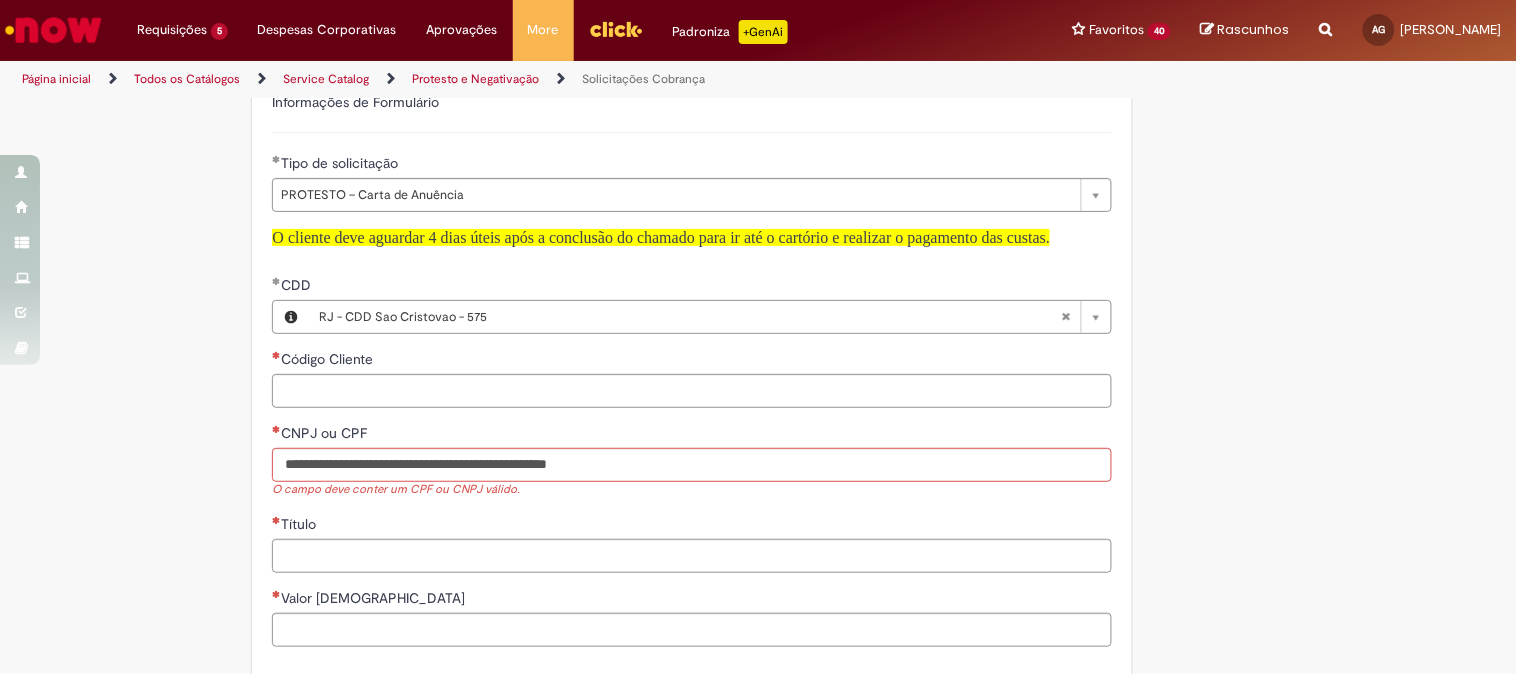 click on "Adicionar a Favoritos
Solicitações Cobrança
Solicito alteração do templade em anexo que fica dento da solicitação Protesto  - pedido em inclusão. Preciso que seja alterado por esse templade que está em anexo., está com 4 informações solicitantes a mais.
PROTESTO – Pedido de Inclusão * PDV com saldo devedor maior que R$50.000 e com atraso maior que 60 dias * É necessário preencher todos os campos do “Template Solicitação Protesto”, conforme detalhamento na segunda aba do arquivo (FAQ) PROTESTO – Carta de Anuência * Garantir que o PDV não possui débitos * O cliente deve aguardar 4 dias úteis após a conclusão do chamado para ir até o cartório e realizar o pagamento das custas PROTESTO – Cancelamento * As custas dos cancelamentos serão descontadas diretamente do OBZ do CDD no início do mês subsequente SERASA – Retirada de Negativação (Indevida) *" at bounding box center [759, 163] 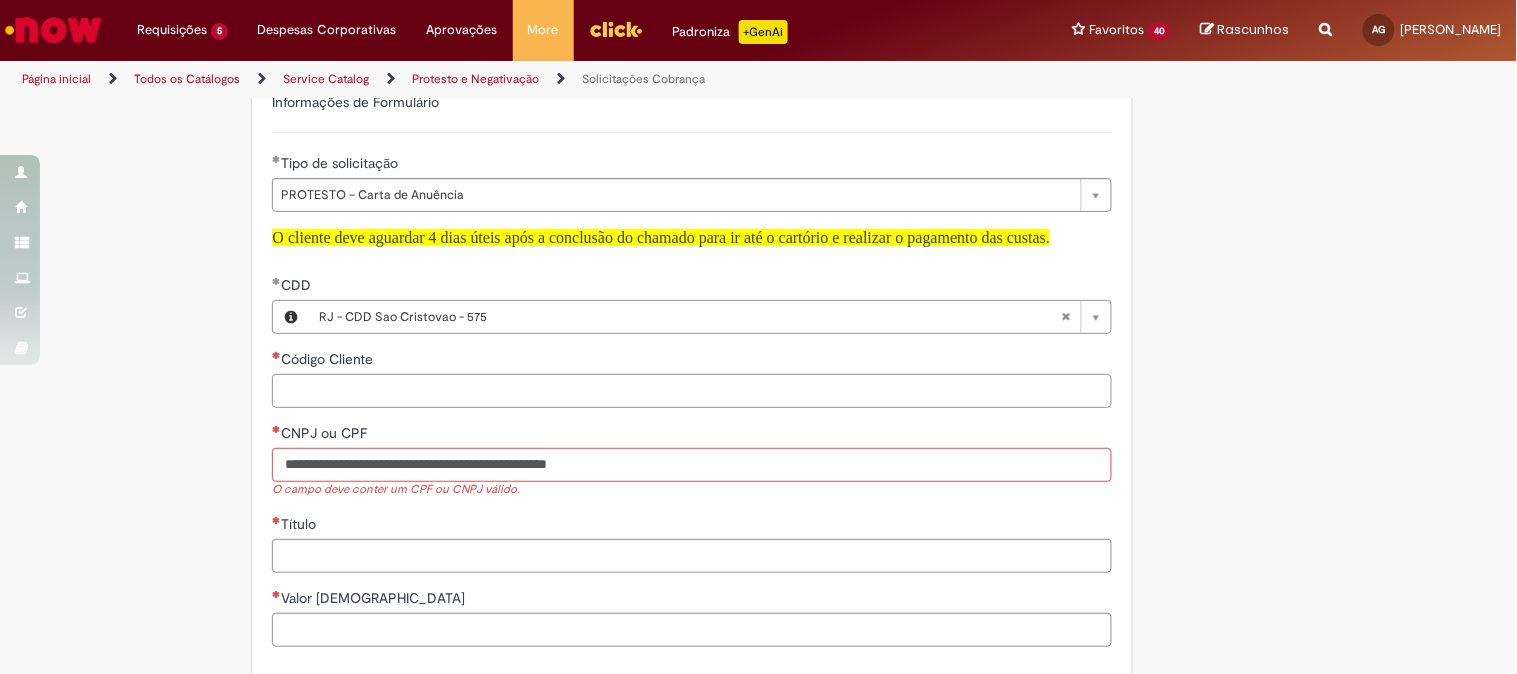 click on "Código Cliente" at bounding box center [692, 391] 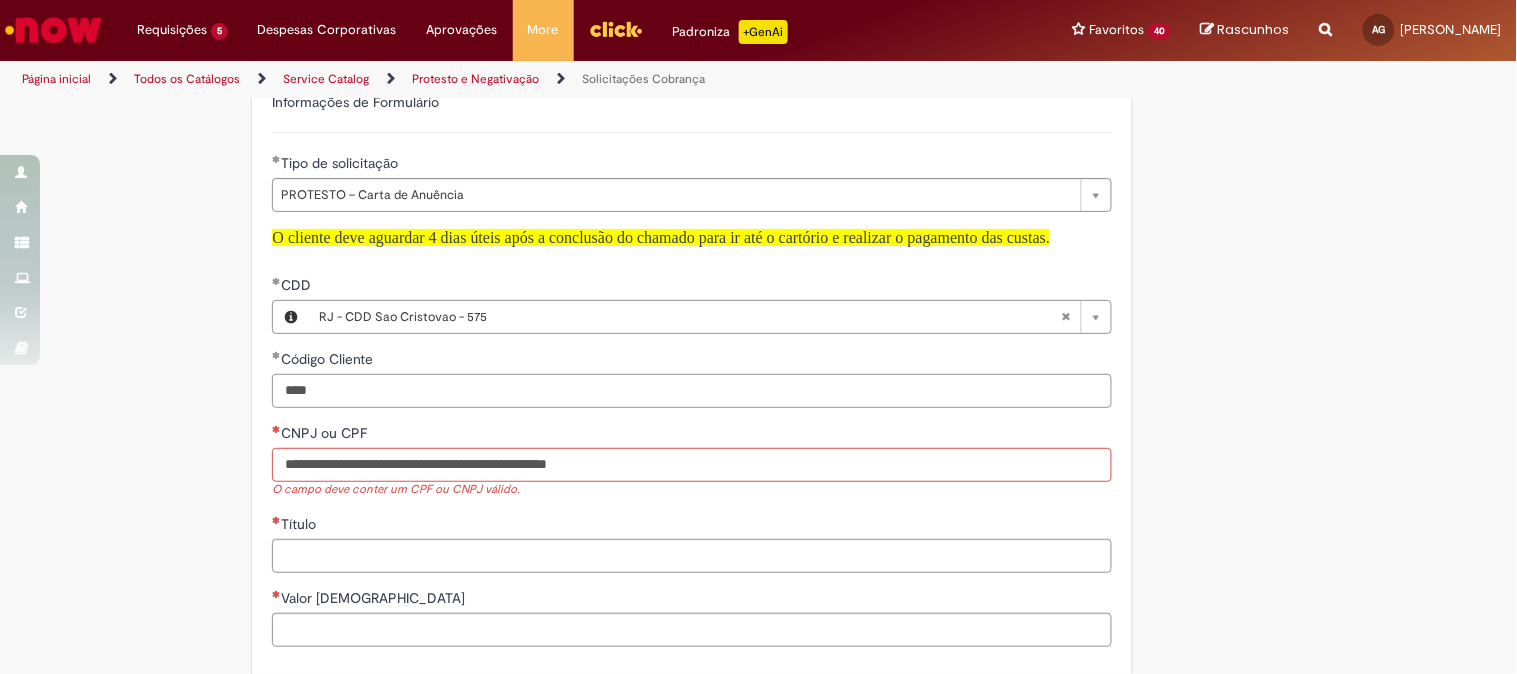 type on "****" 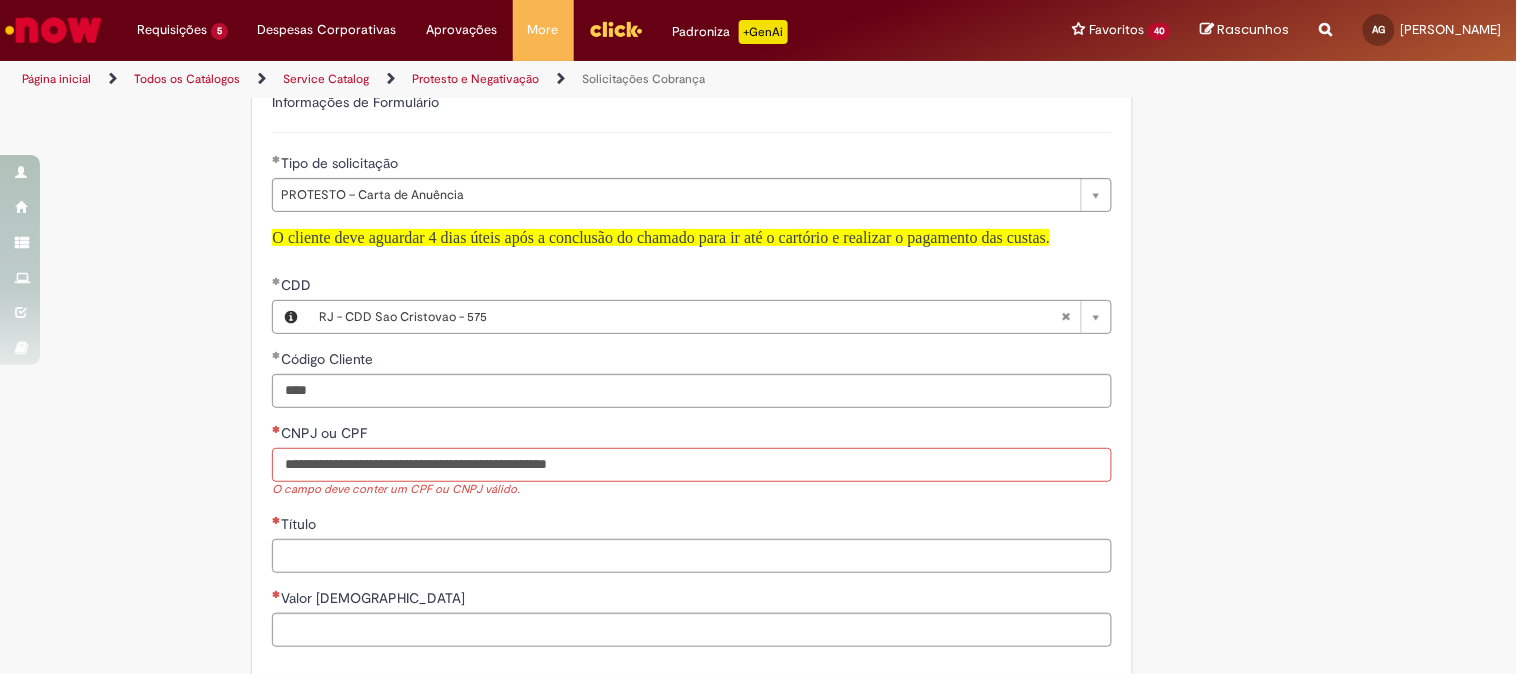 click on "CNPJ ou CPF" at bounding box center (692, 465) 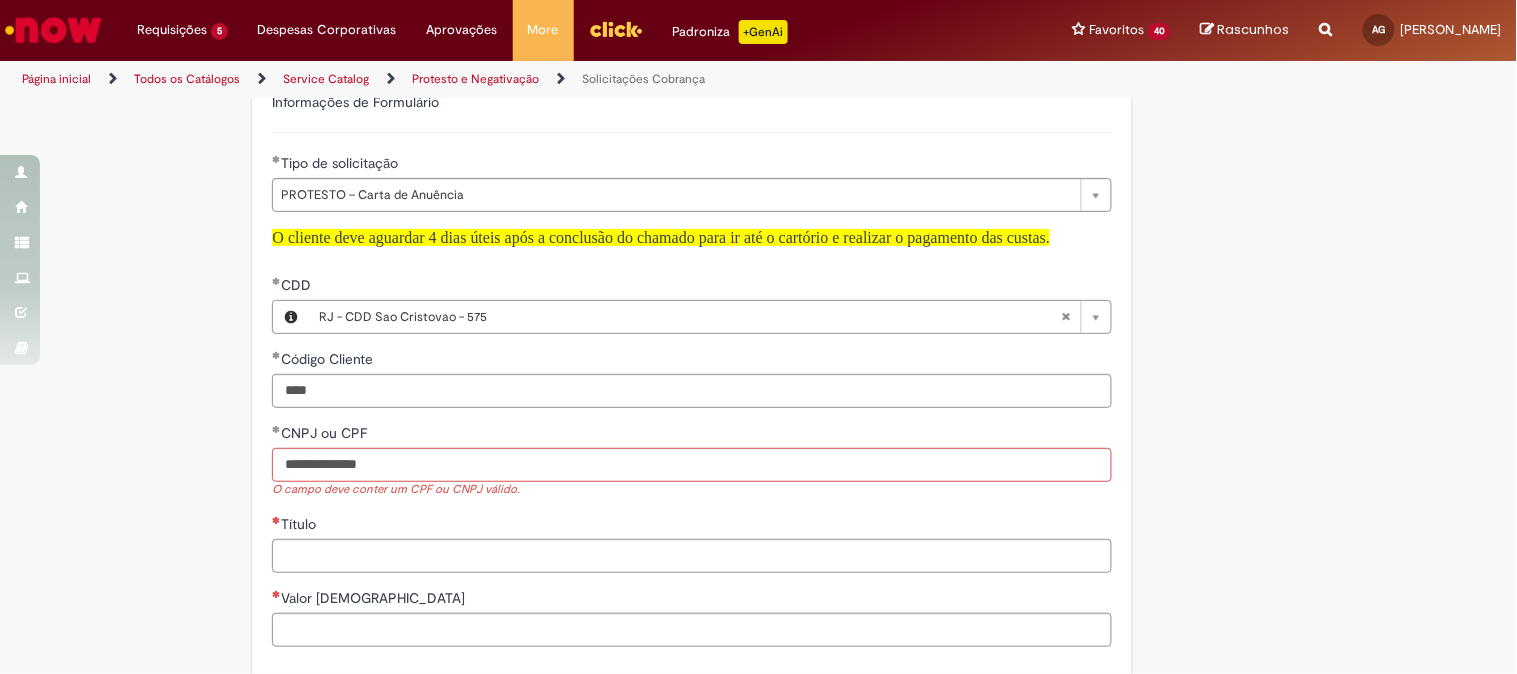 type on "**********" 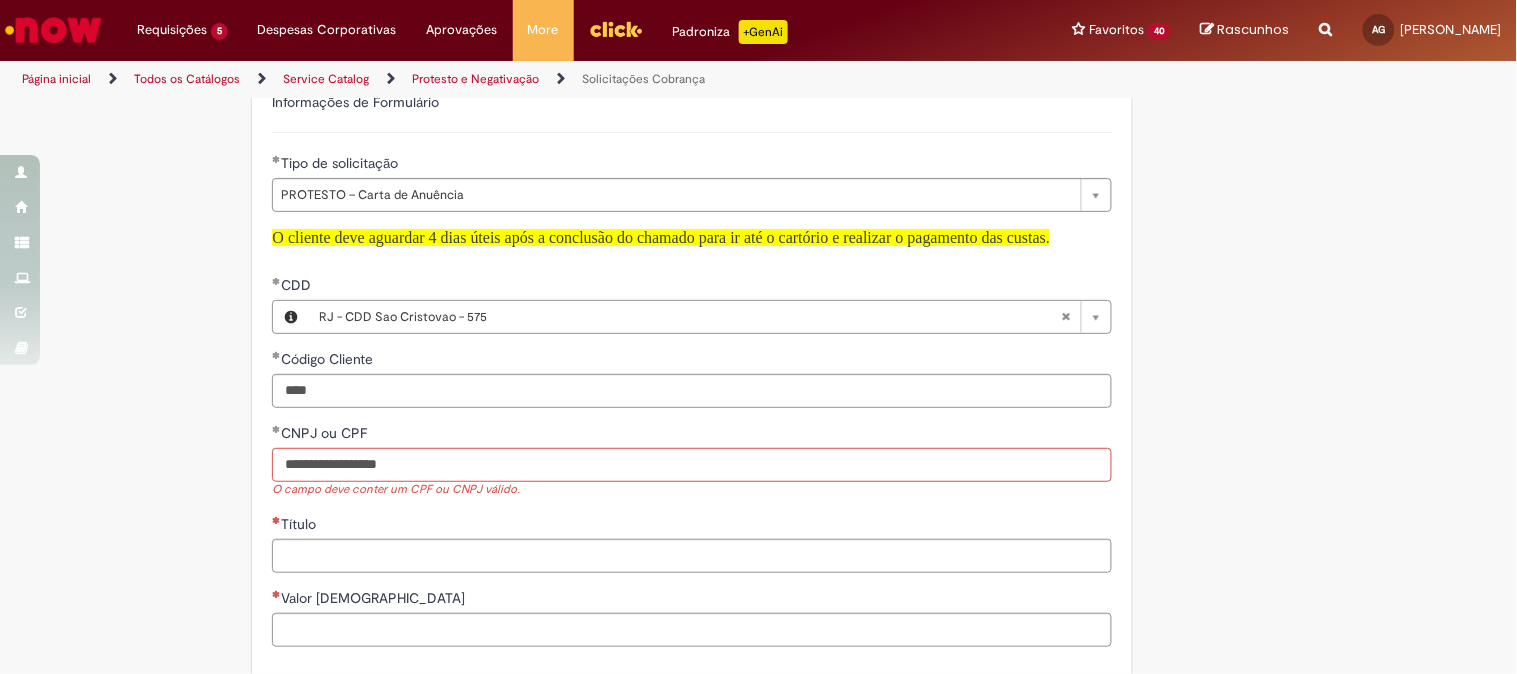 click on "Título" at bounding box center [692, 543] 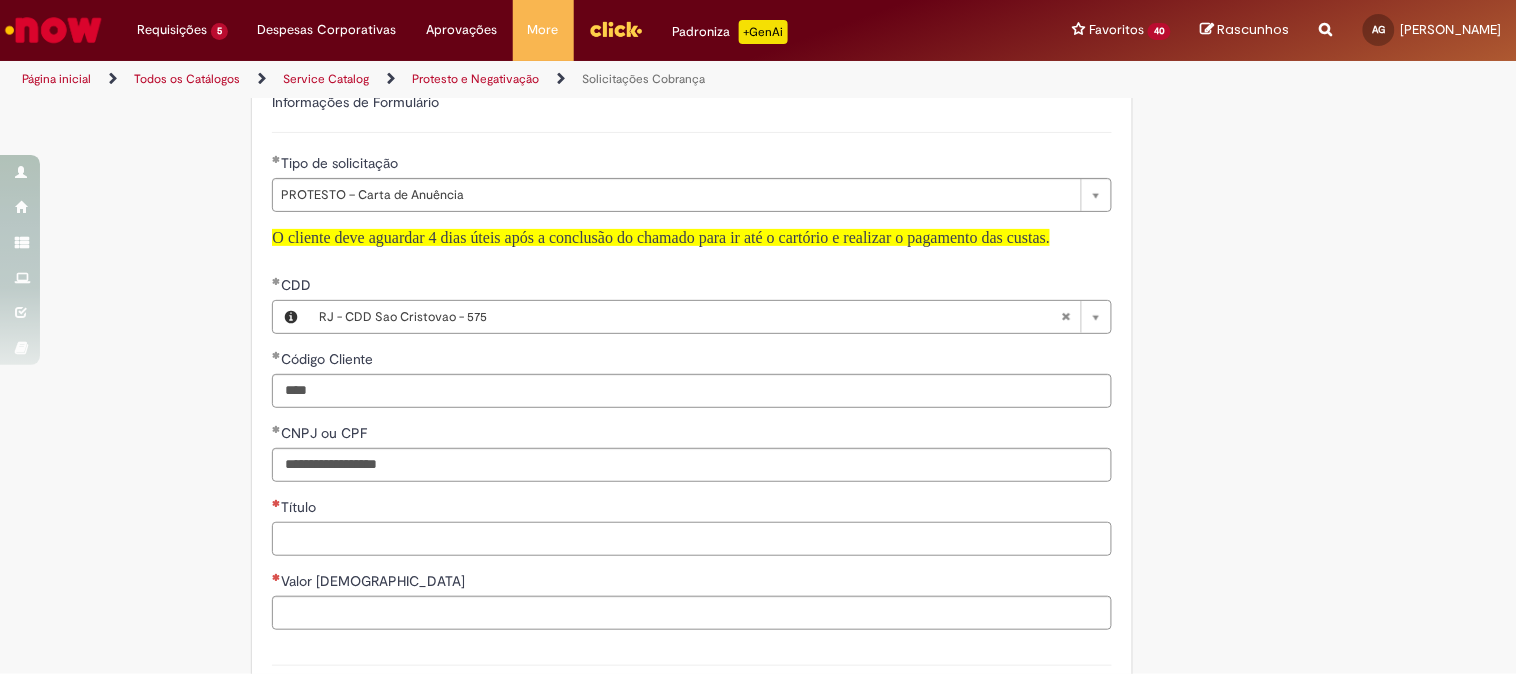 click on "Título" at bounding box center (692, 539) 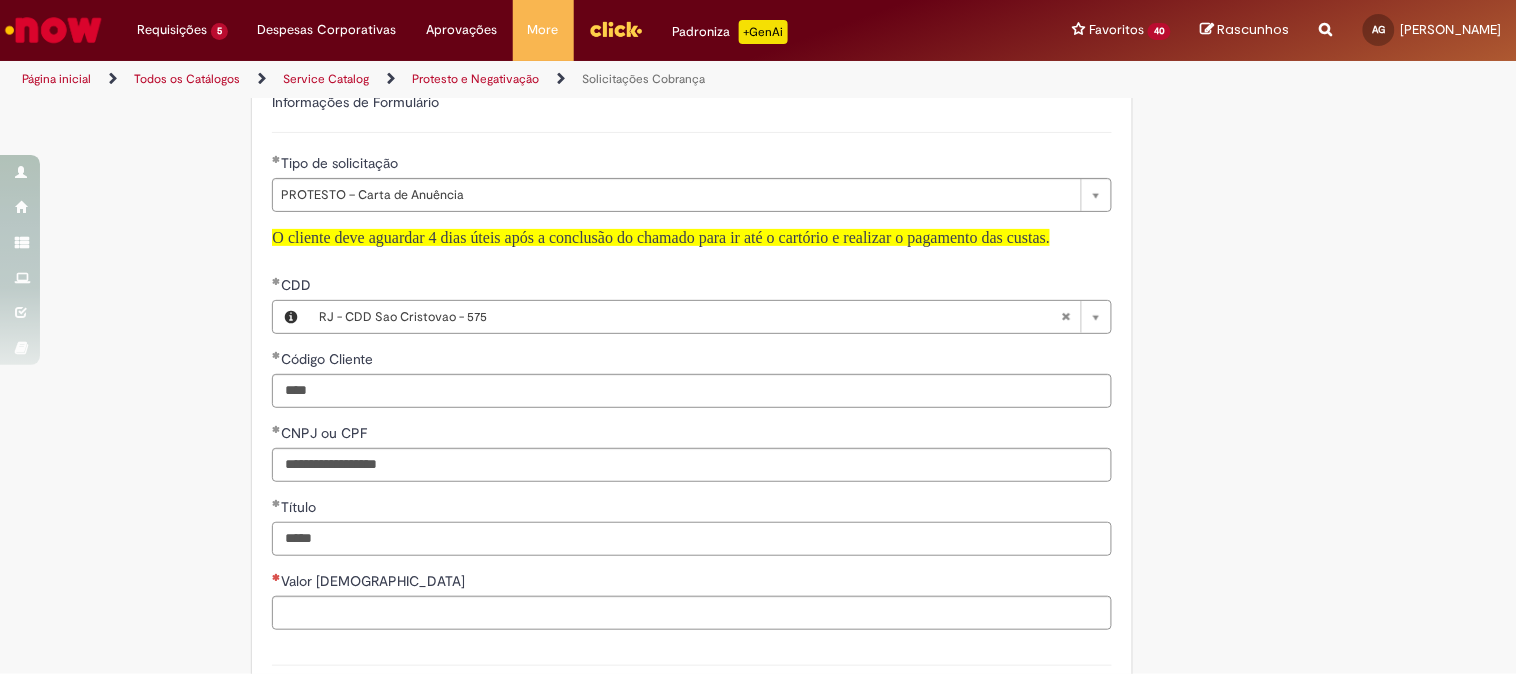scroll, scrollTop: 1000, scrollLeft: 0, axis: vertical 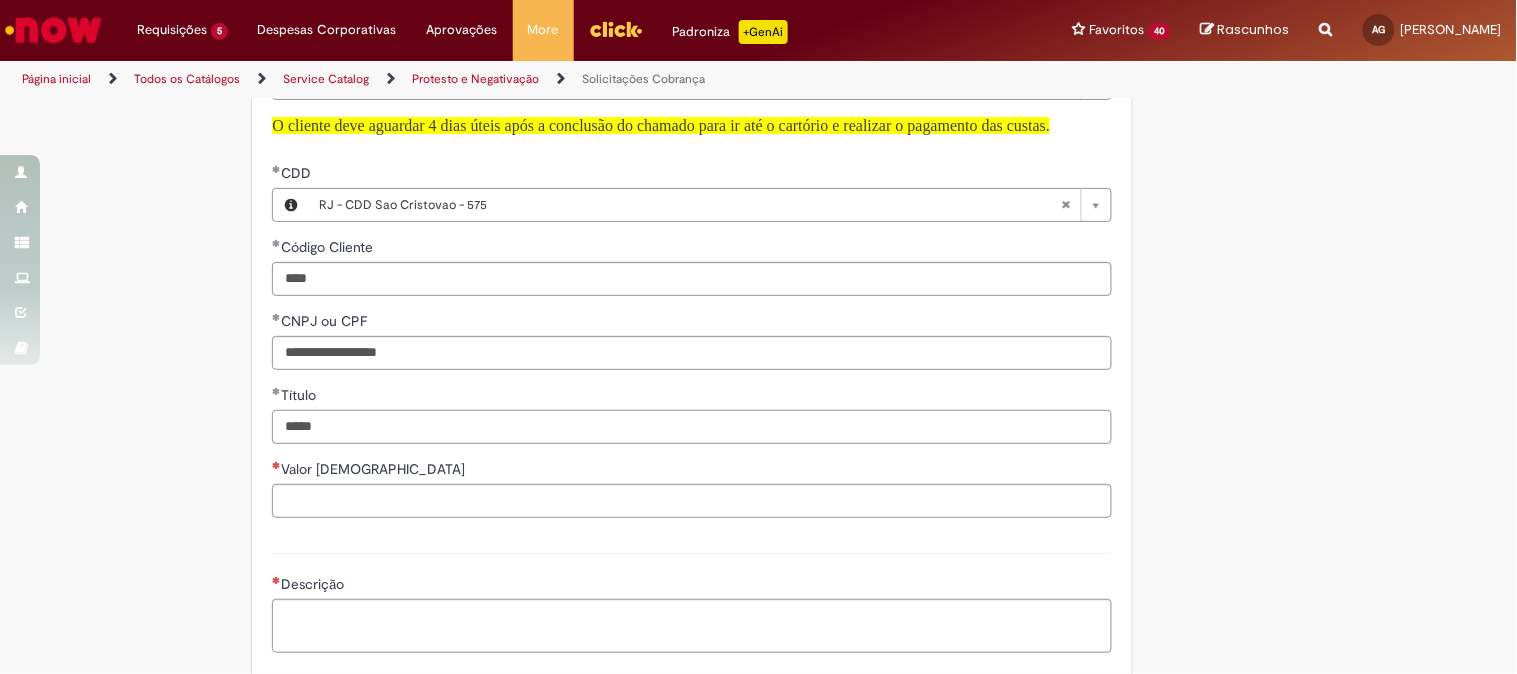 type on "*****" 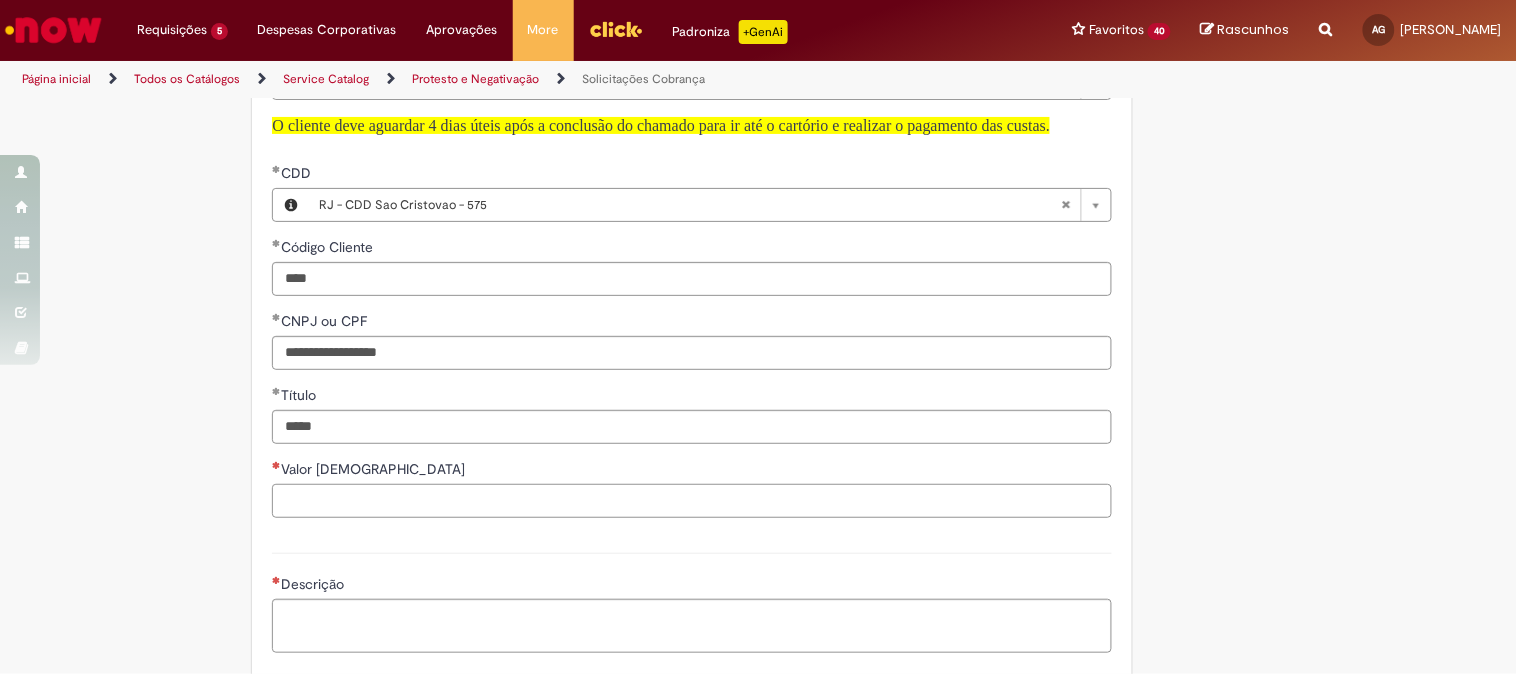 click on "Valor Protestado" at bounding box center (692, 501) 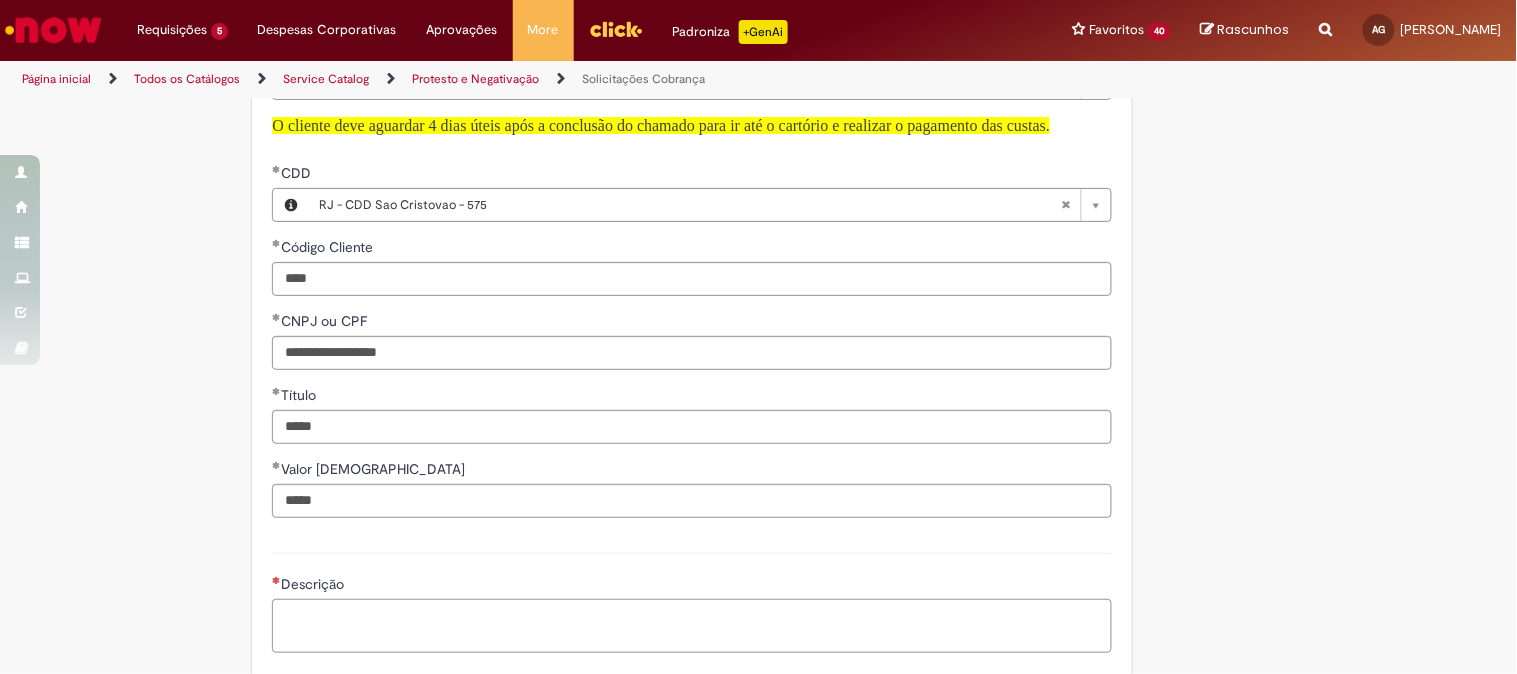 type on "*******" 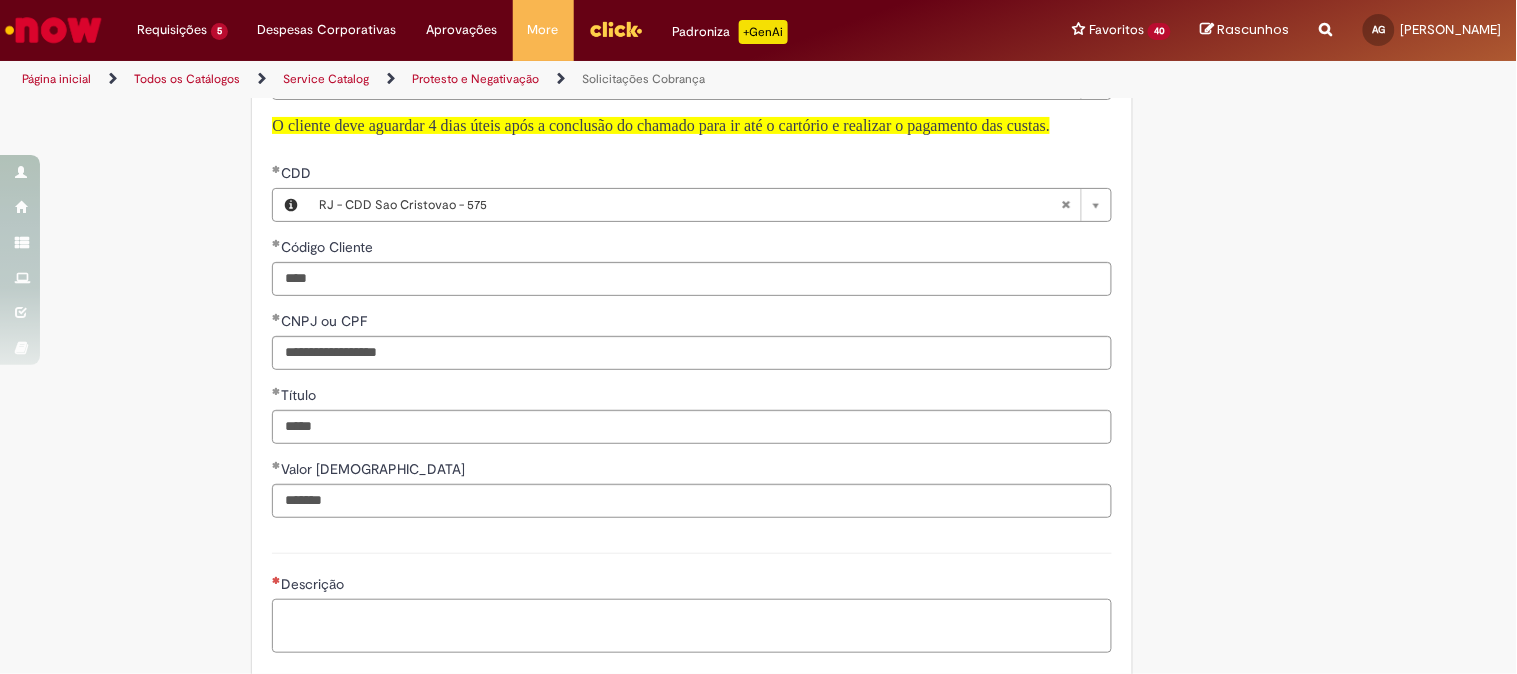 click on "Descrição" at bounding box center [692, 626] 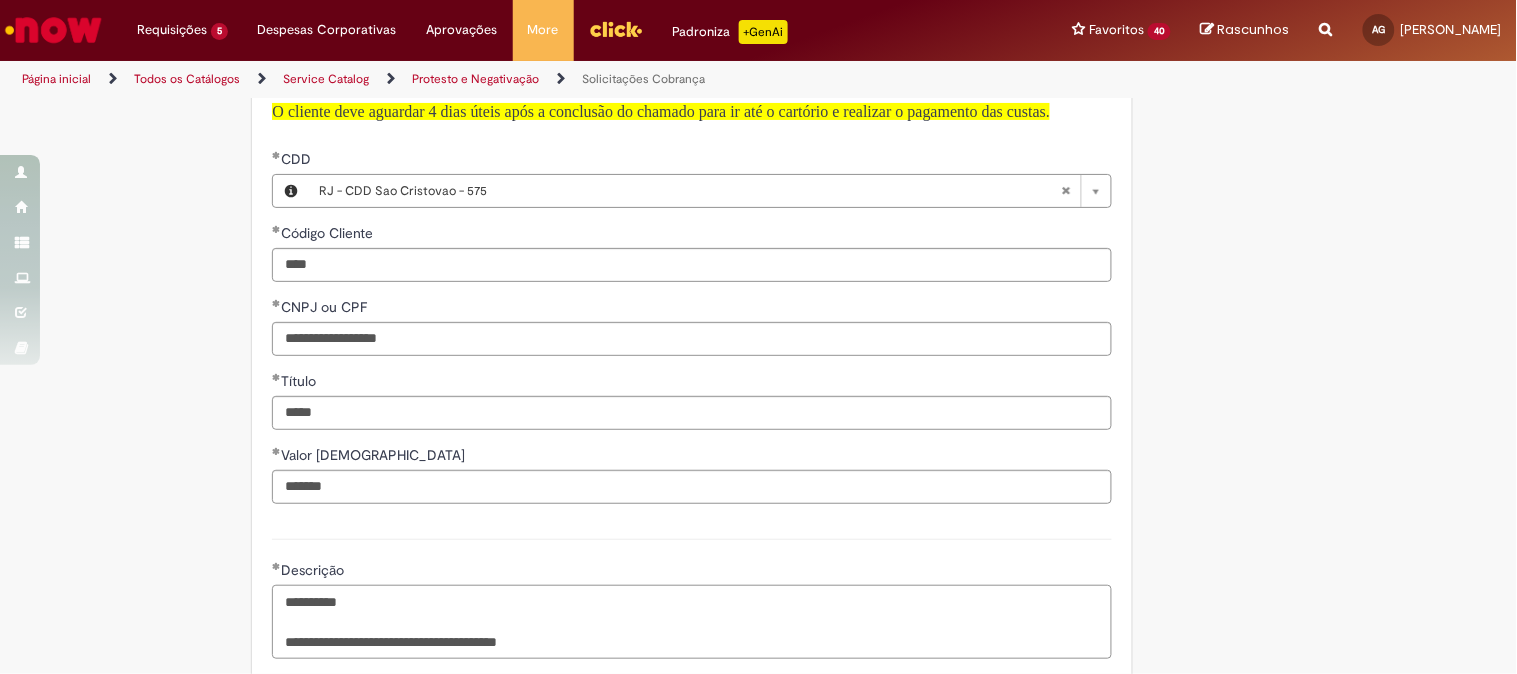 scroll, scrollTop: 1125, scrollLeft: 0, axis: vertical 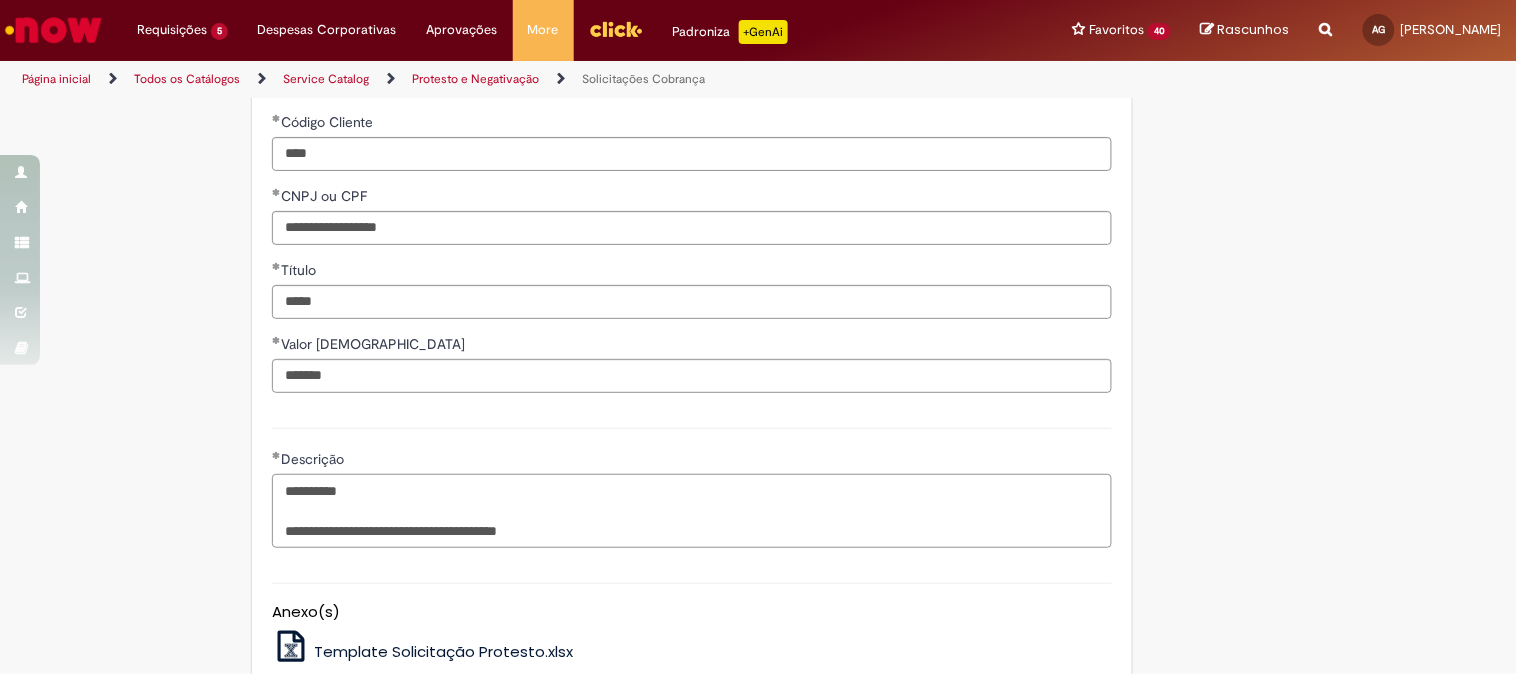 click on "**********" at bounding box center (692, 511) 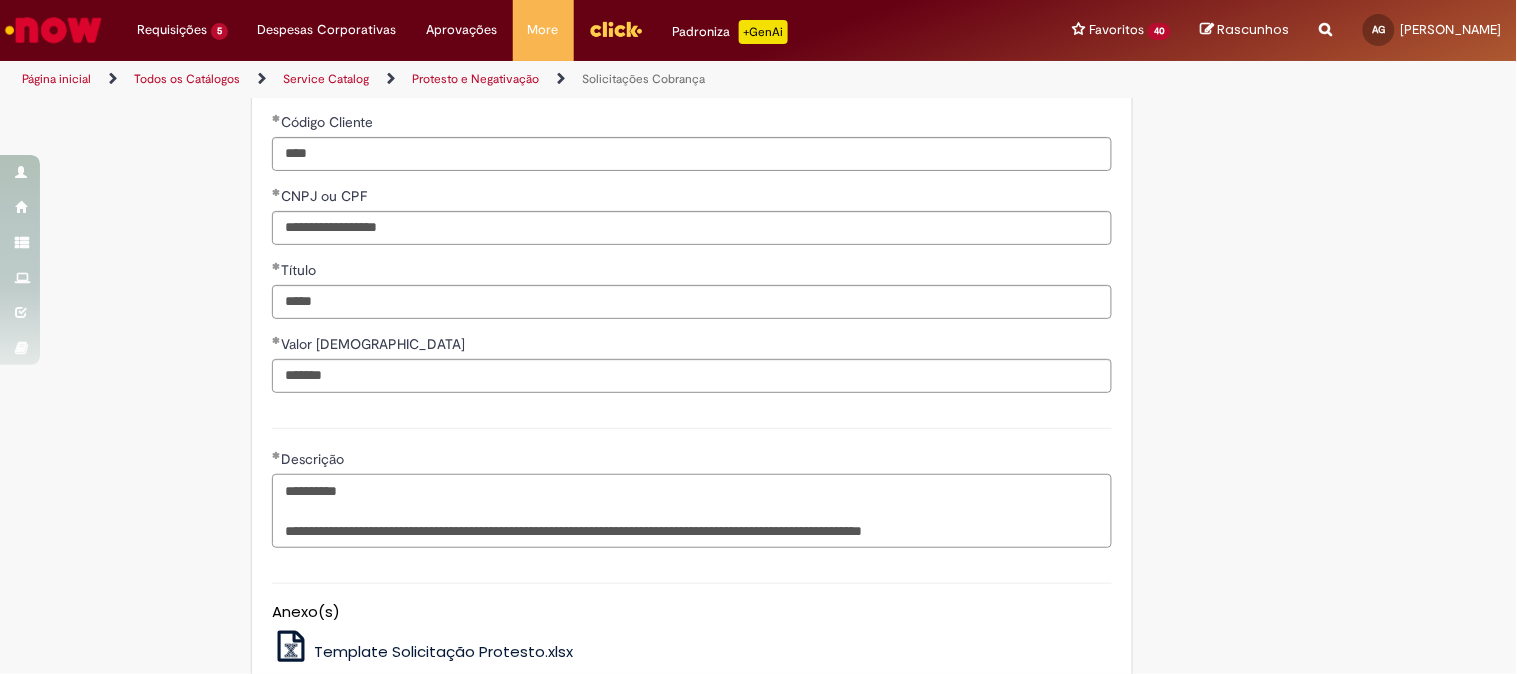 scroll, scrollTop: 1360, scrollLeft: 0, axis: vertical 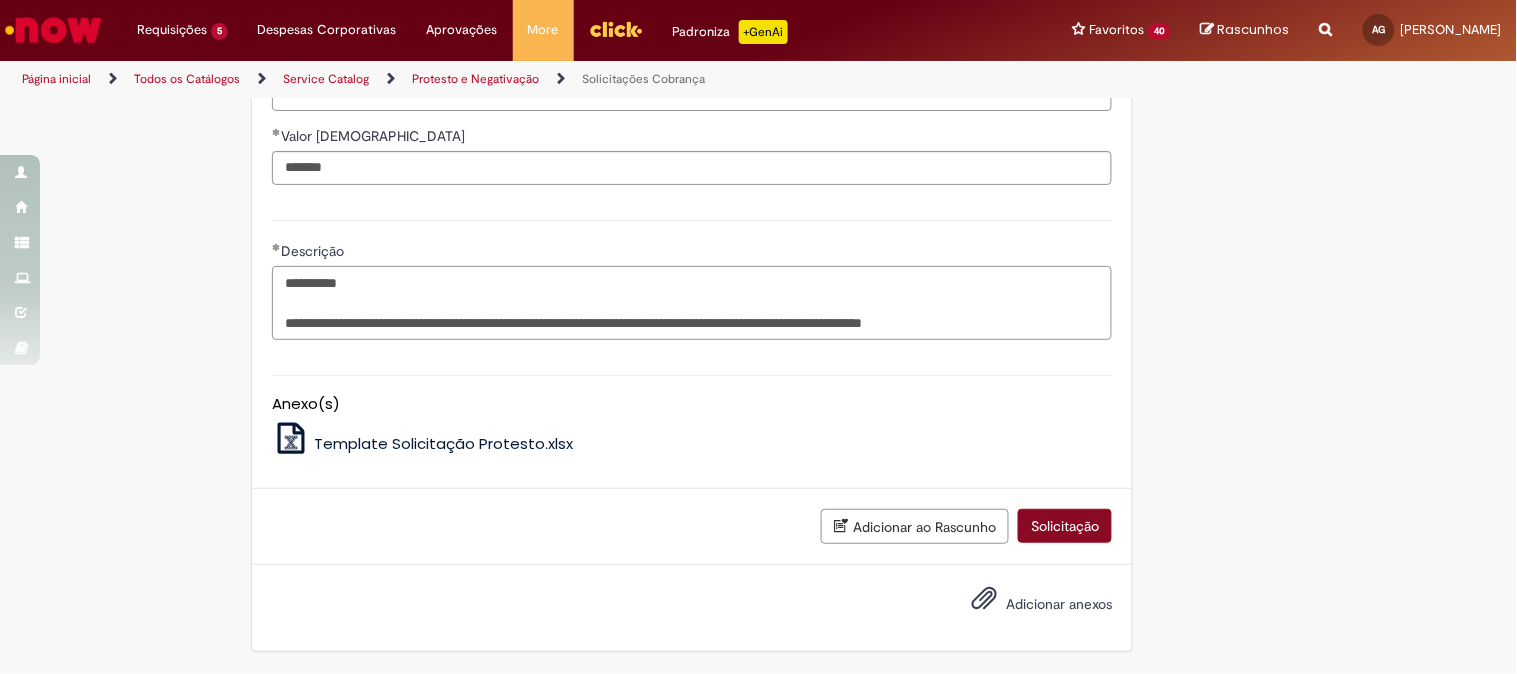 type on "**********" 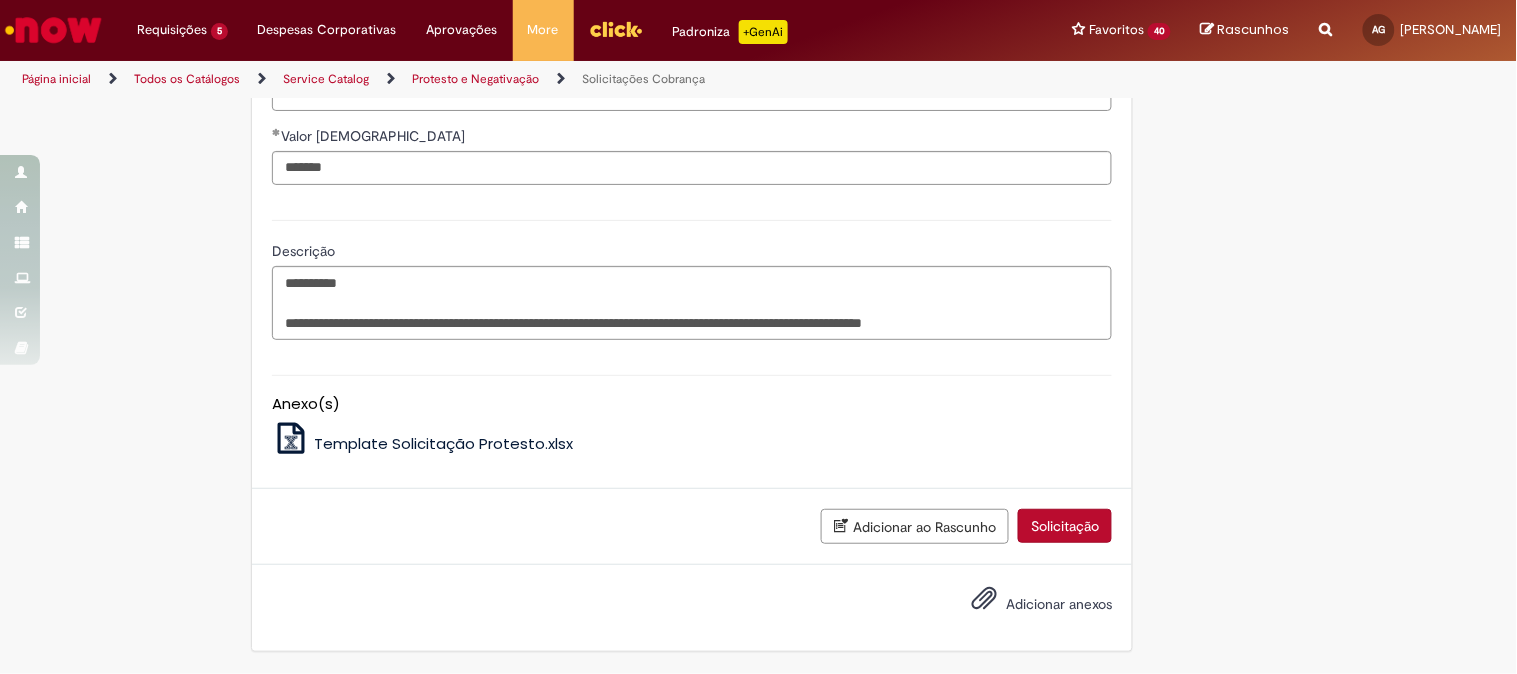 click on "Solicitação" at bounding box center [1065, 526] 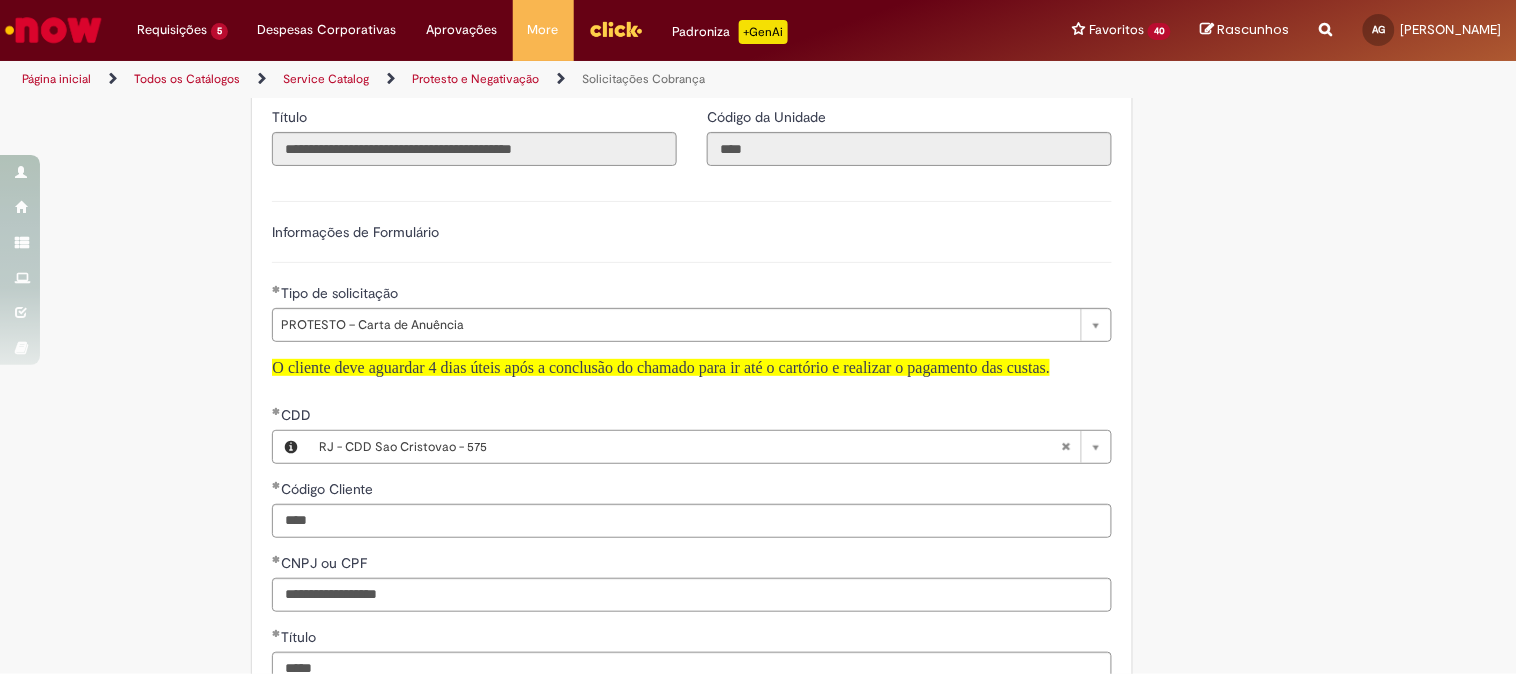 scroll, scrollTop: 0, scrollLeft: 0, axis: both 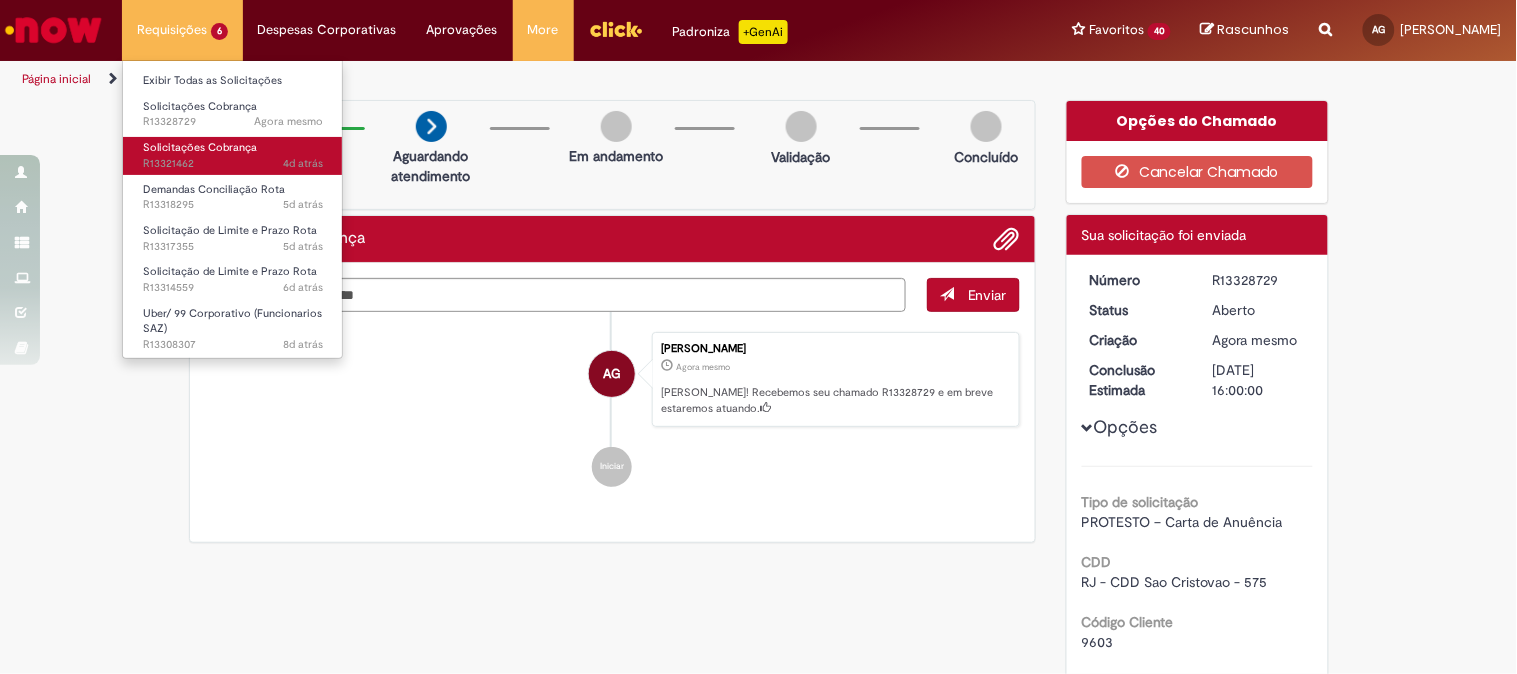 click on "Solicitações Cobrança" at bounding box center (200, 147) 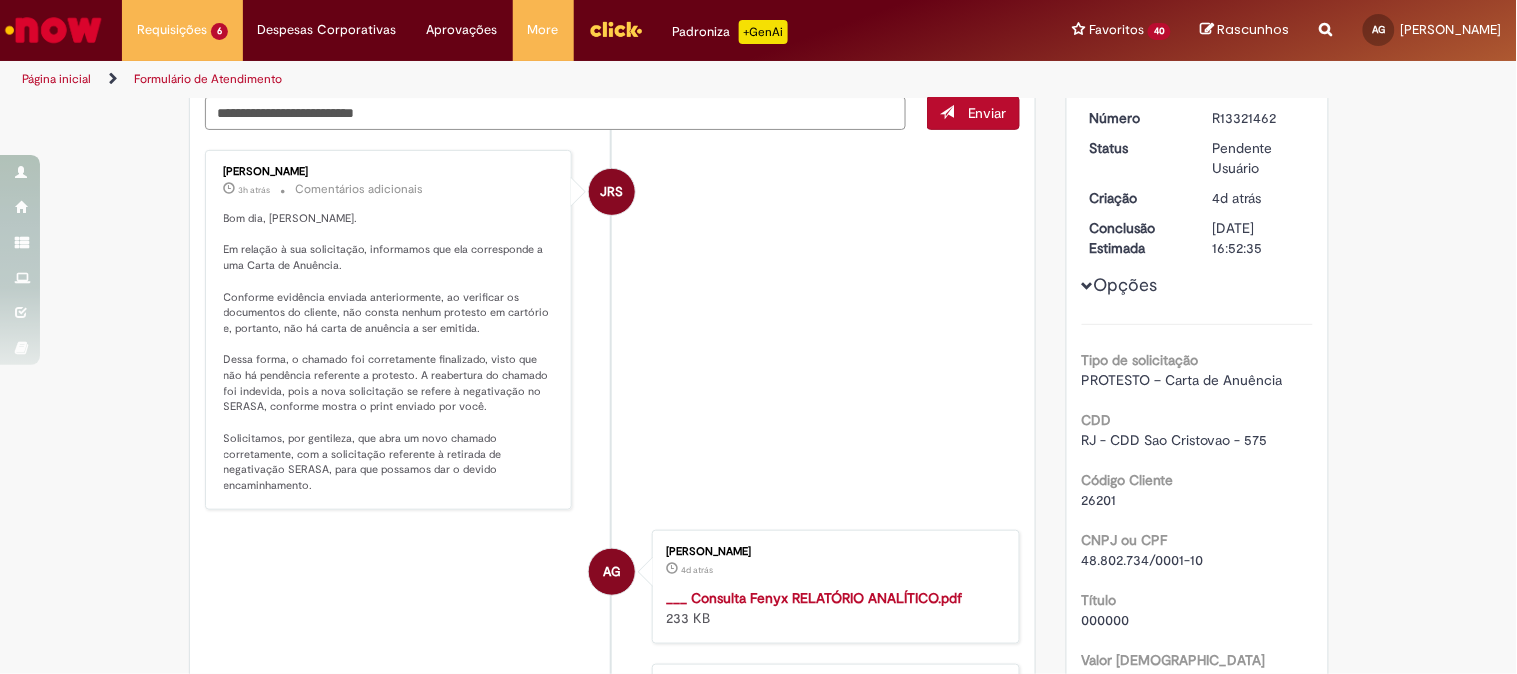 scroll, scrollTop: 0, scrollLeft: 0, axis: both 